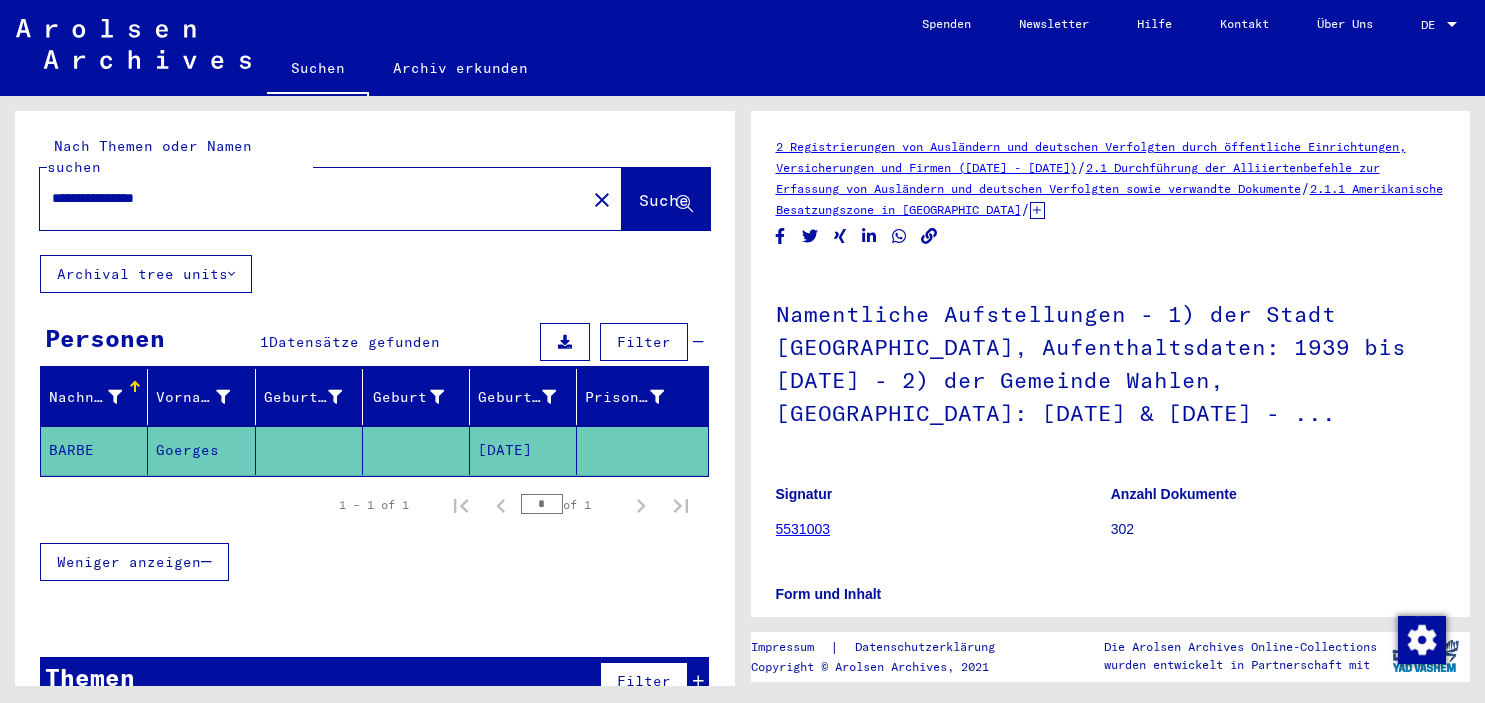 scroll, scrollTop: 0, scrollLeft: 0, axis: both 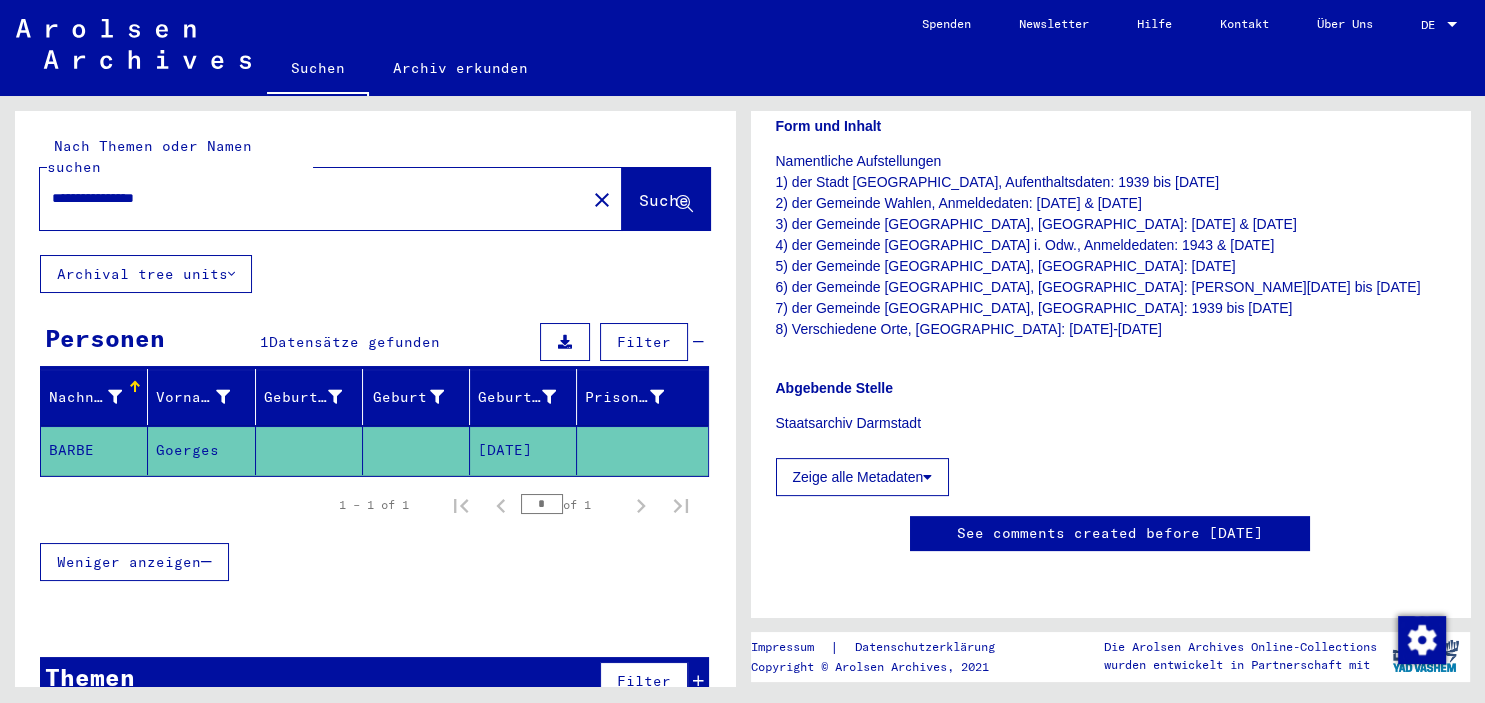 click on "**********" at bounding box center (313, 198) 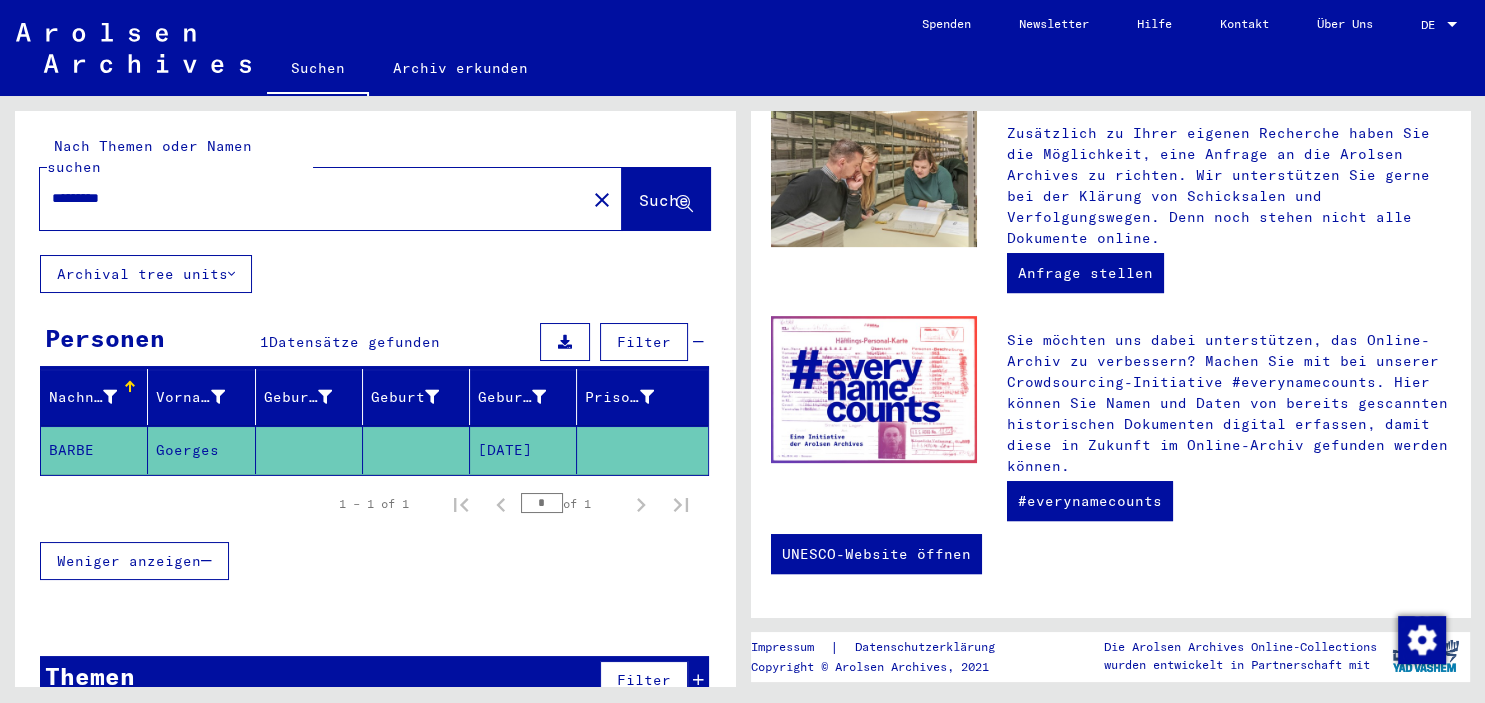 scroll, scrollTop: 0, scrollLeft: 0, axis: both 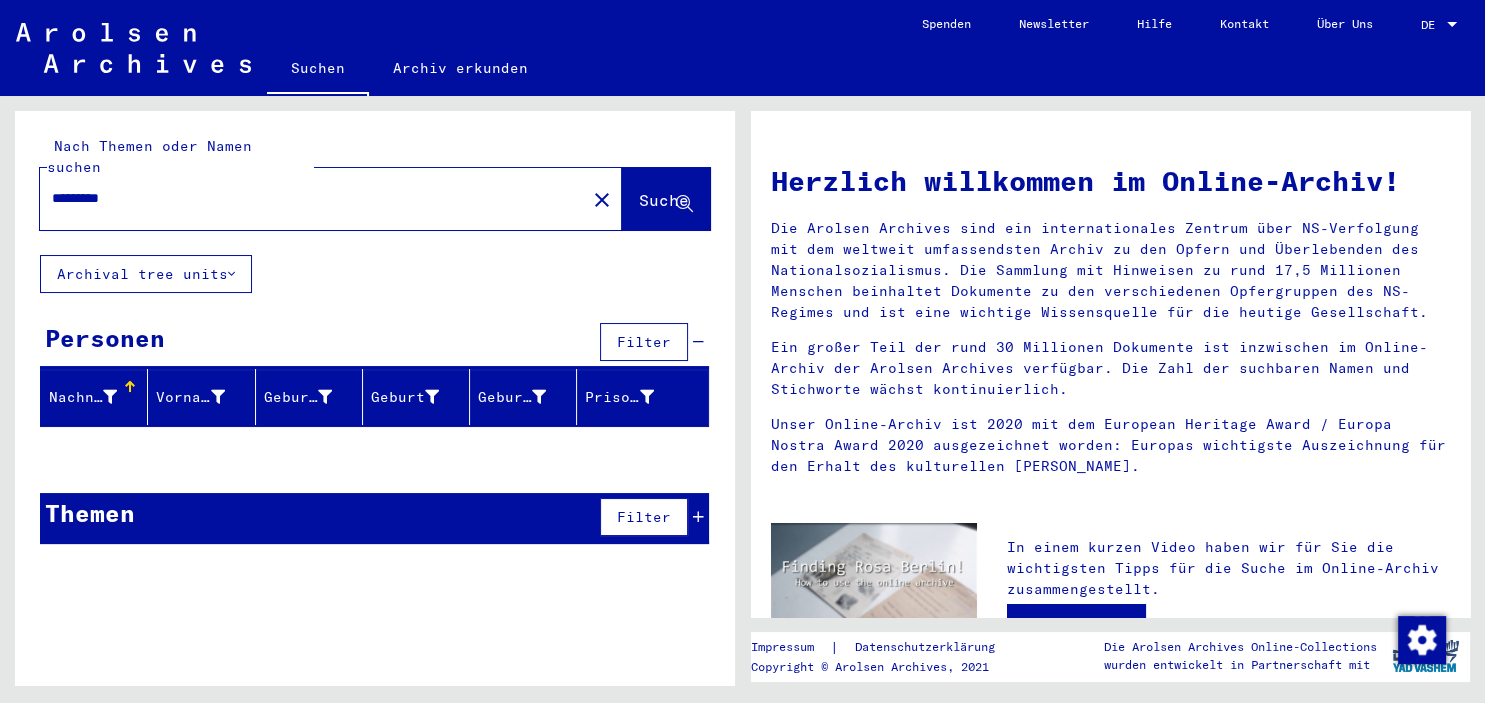 click on "*********" 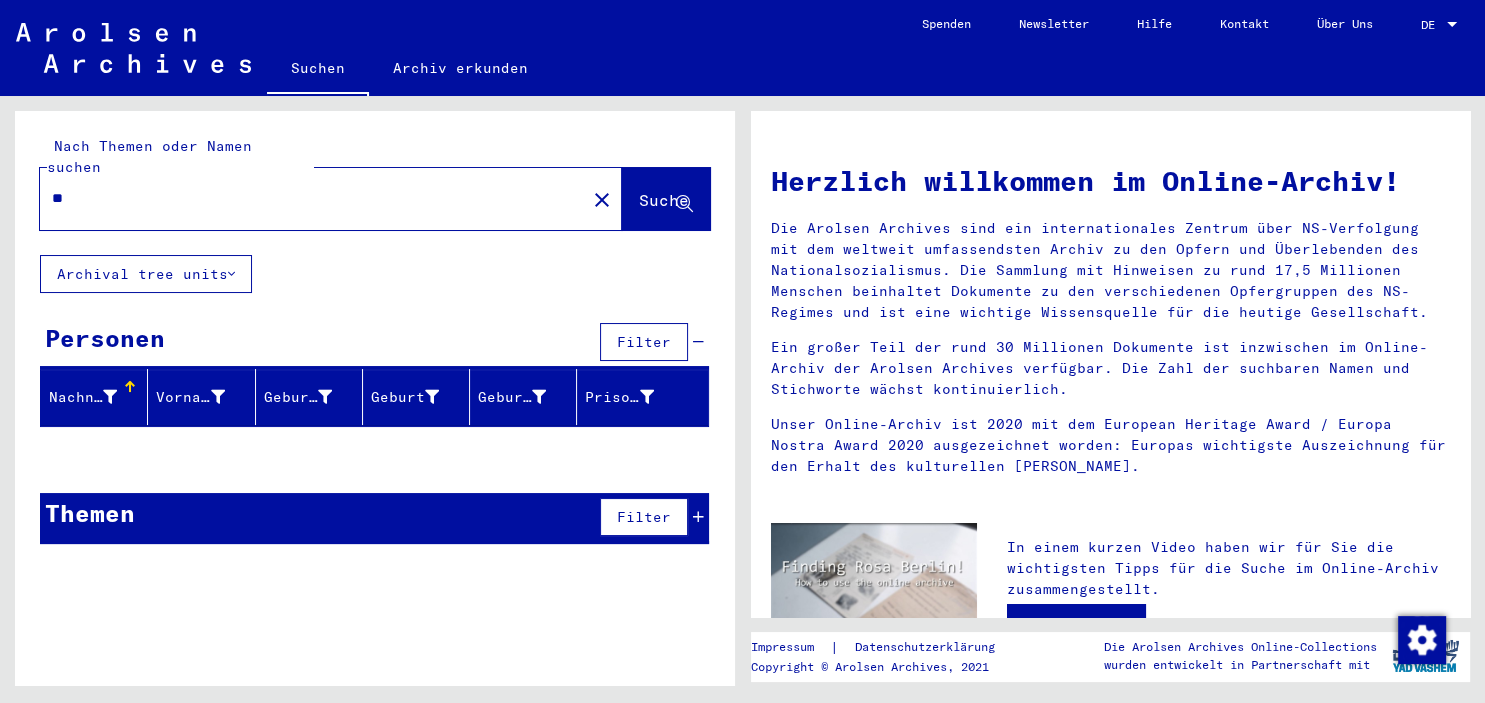 type on "*" 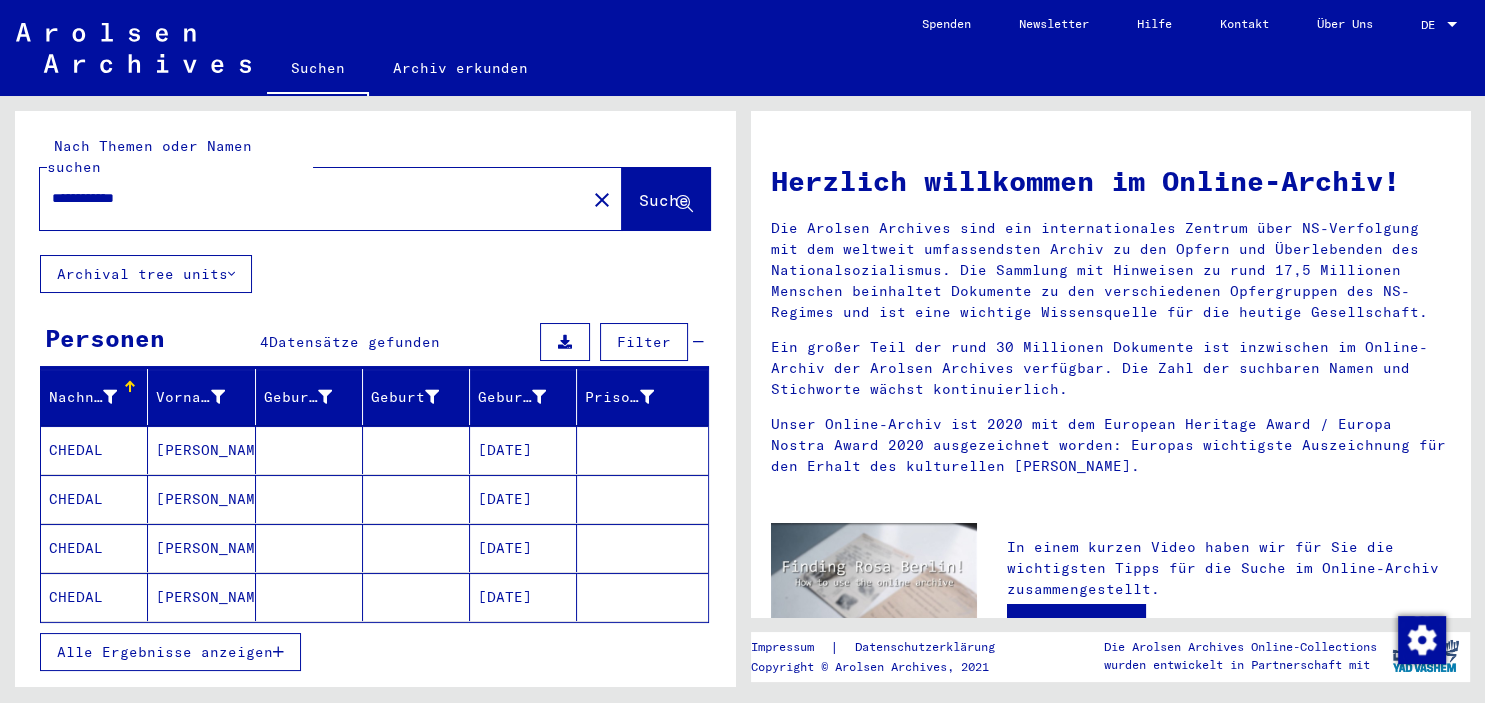 click on "[DATE]" 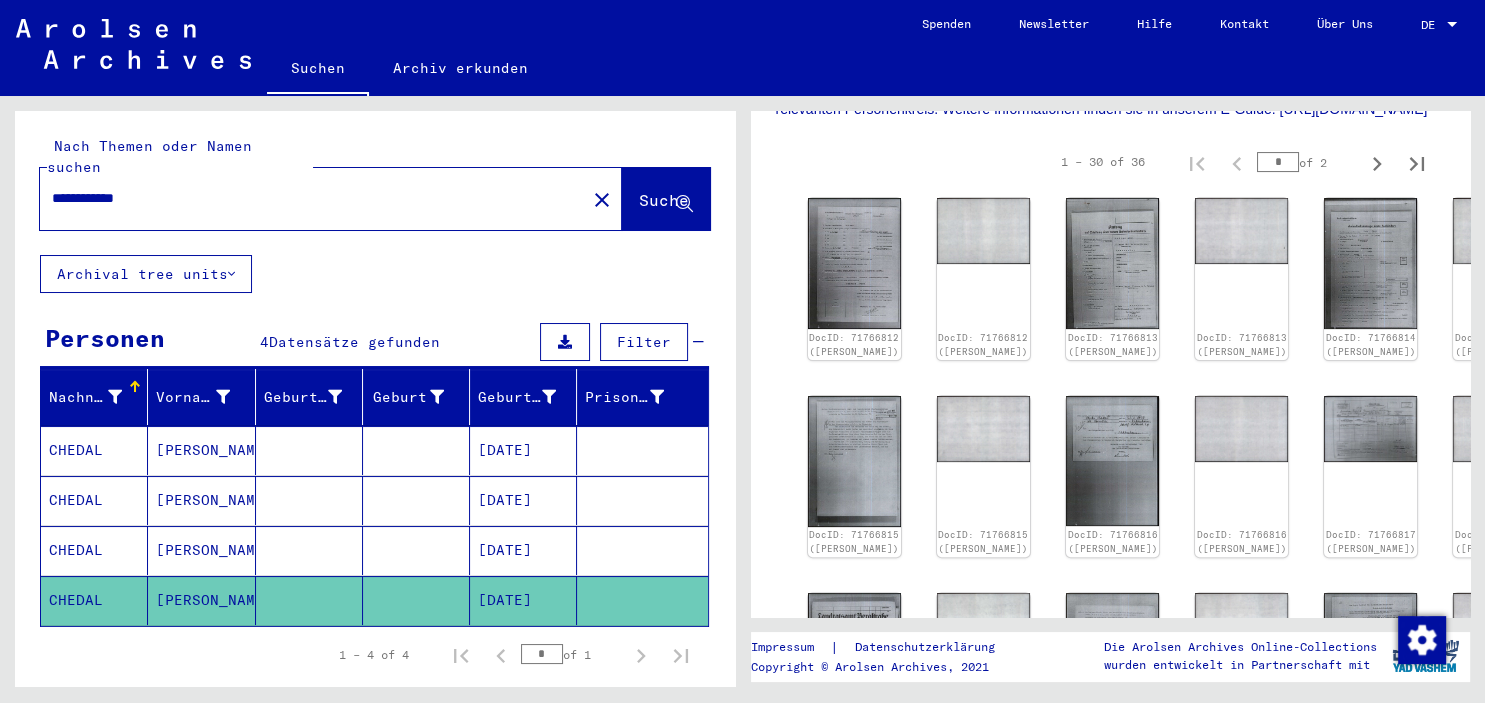 scroll, scrollTop: 442, scrollLeft: 0, axis: vertical 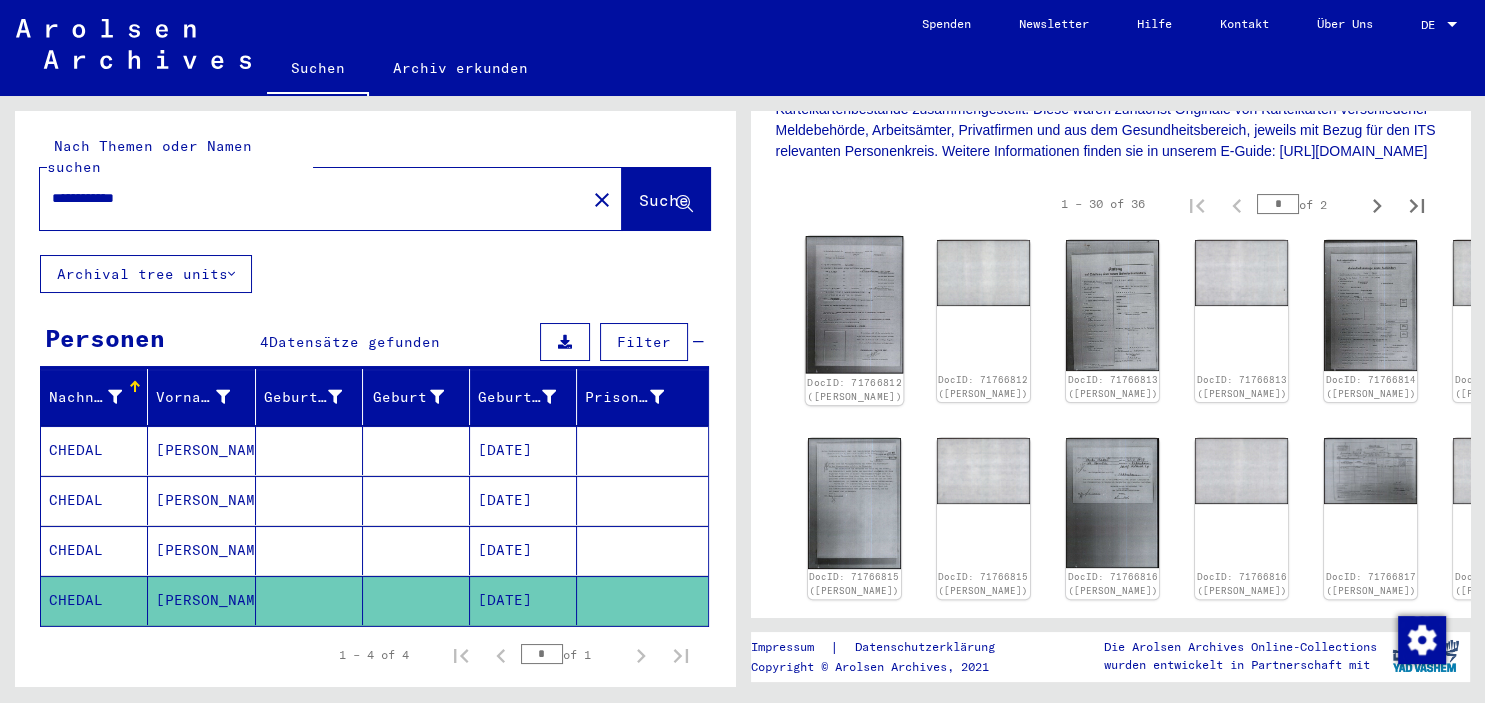 click 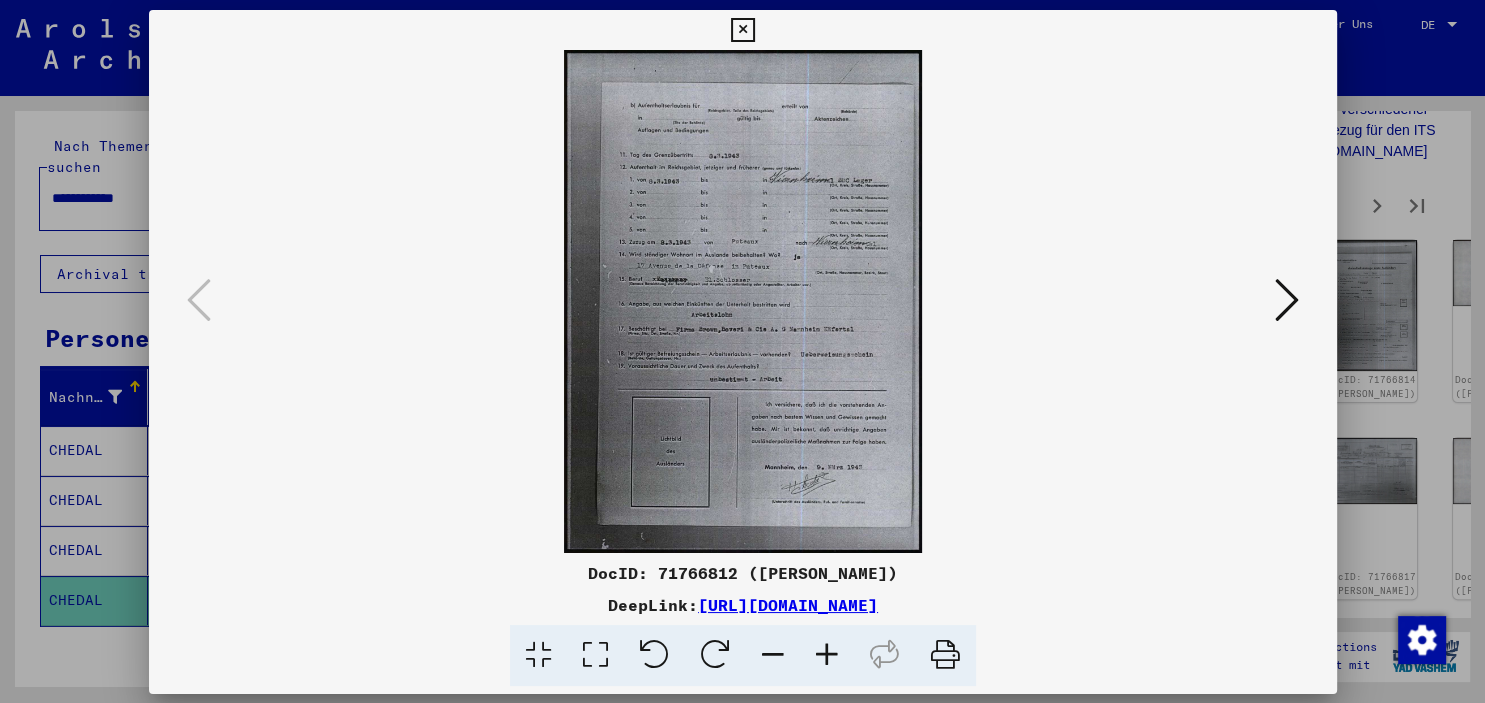 click at bounding box center (743, 301) 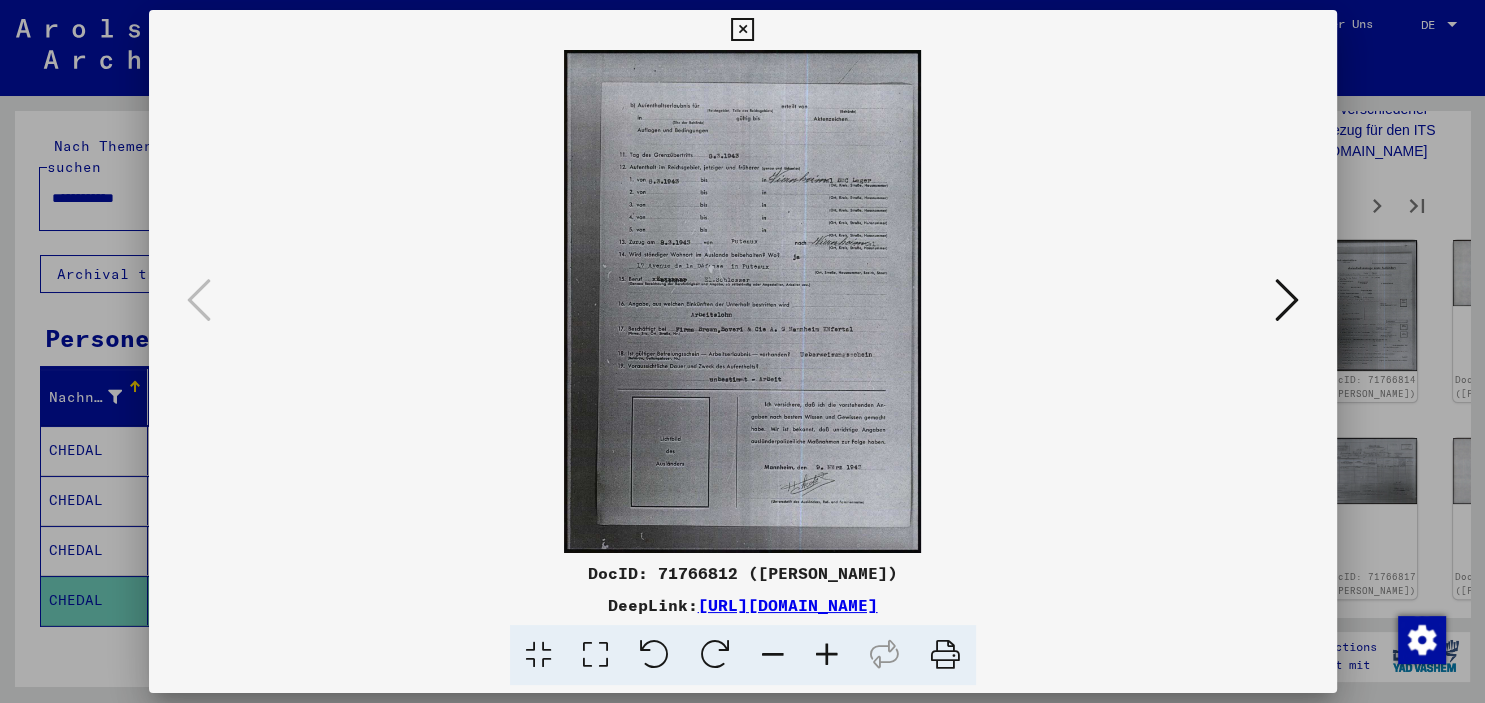 click at bounding box center (743, 301) 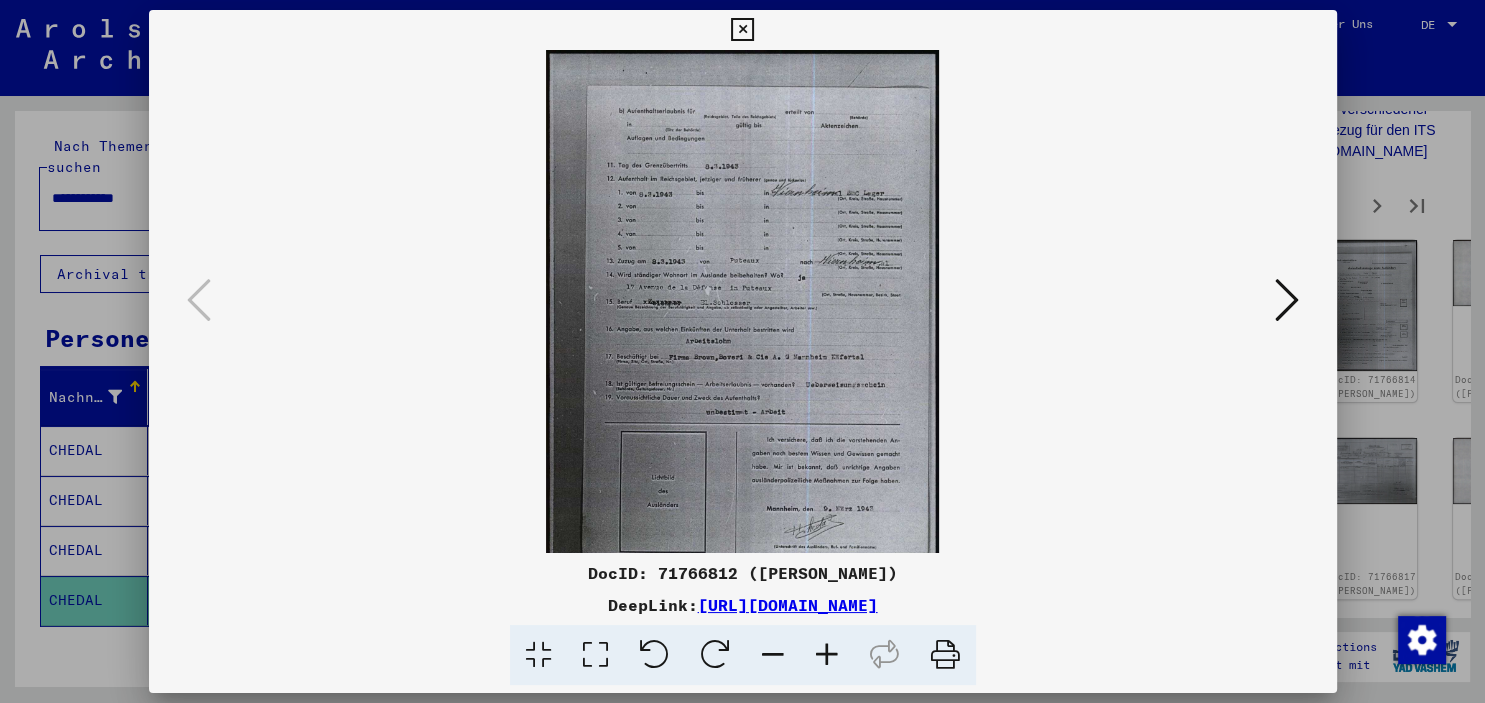 click at bounding box center [827, 655] 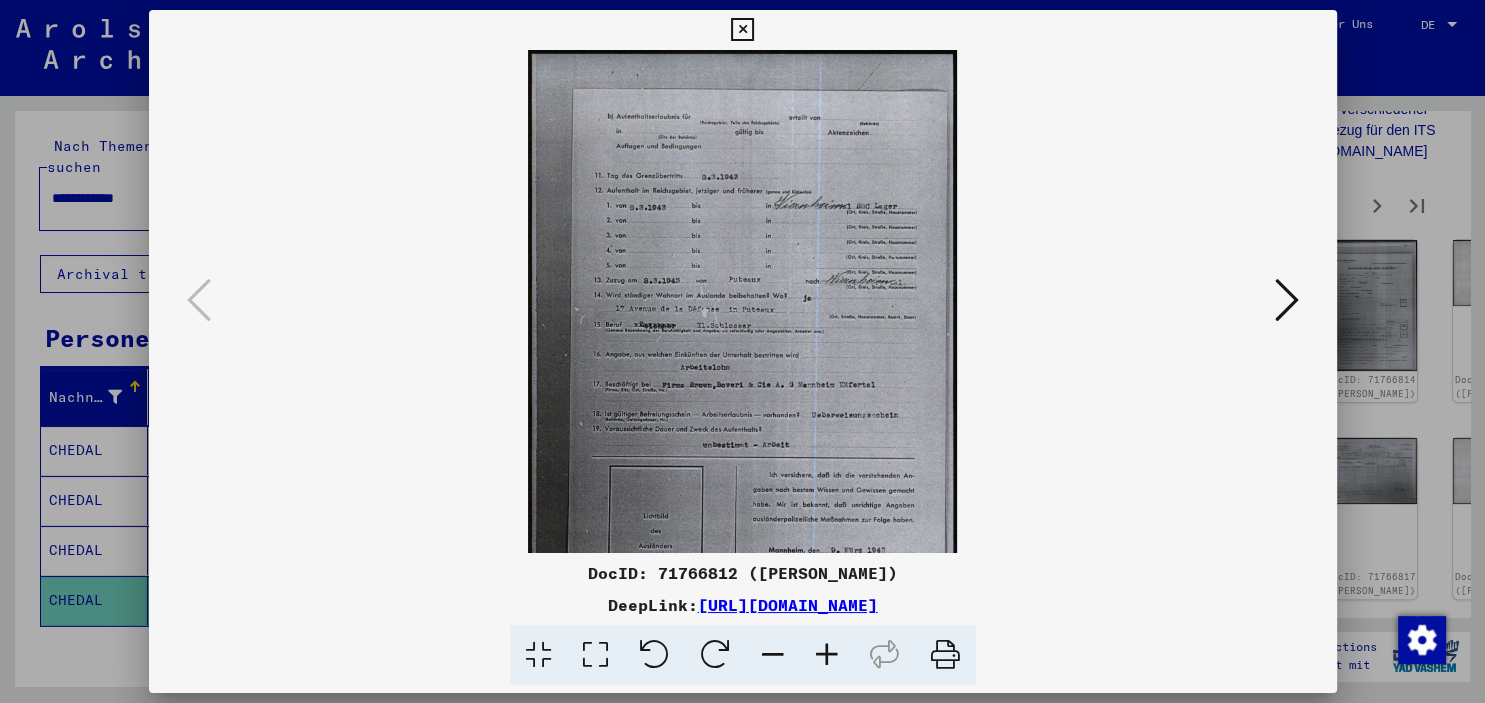 click at bounding box center (827, 655) 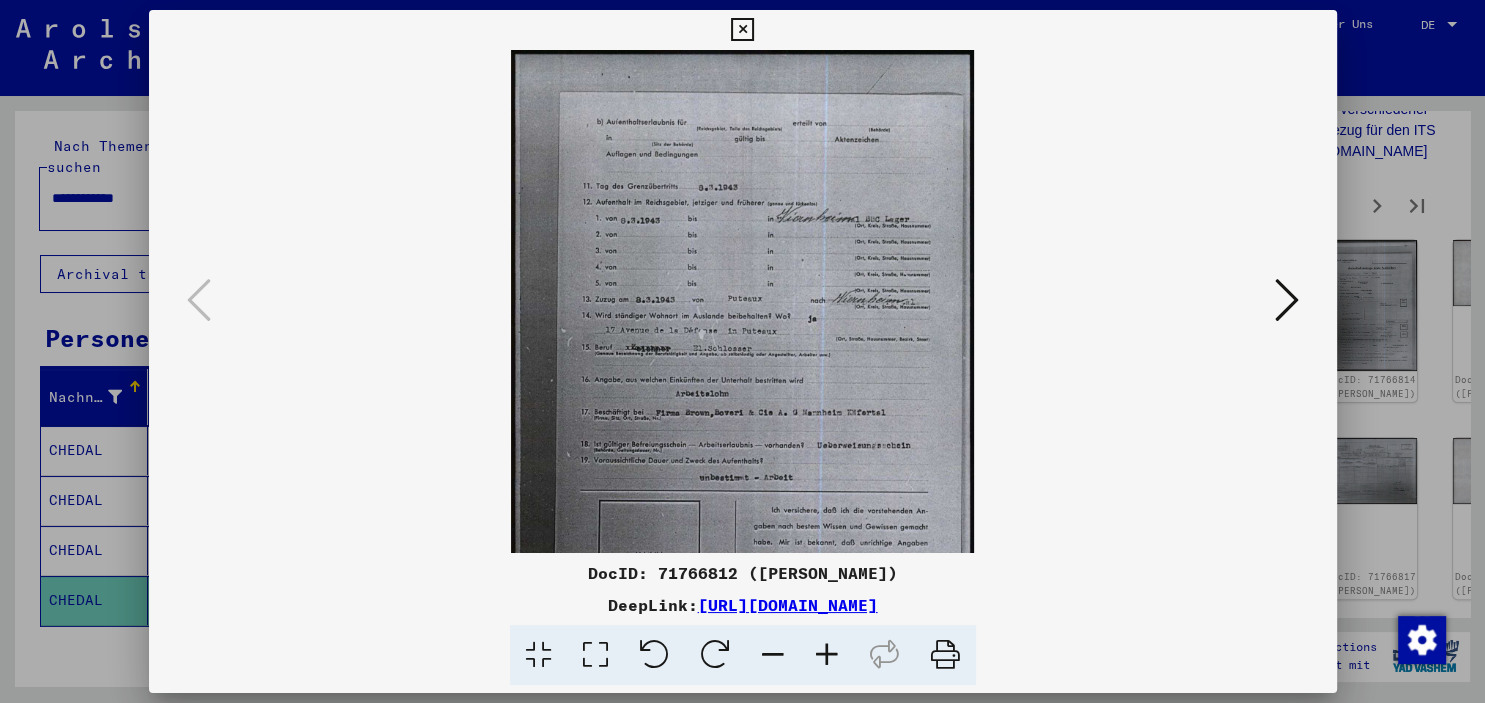 click at bounding box center (827, 655) 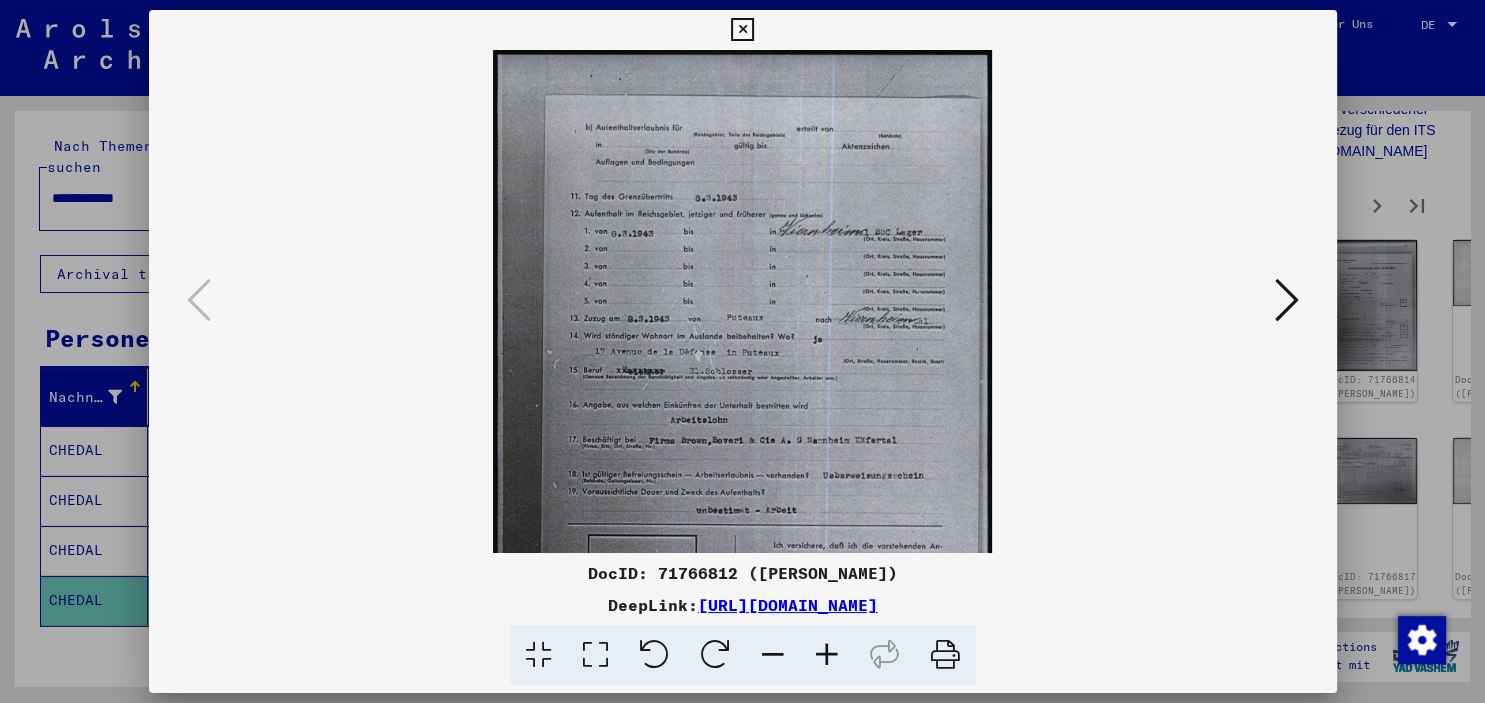click at bounding box center [827, 655] 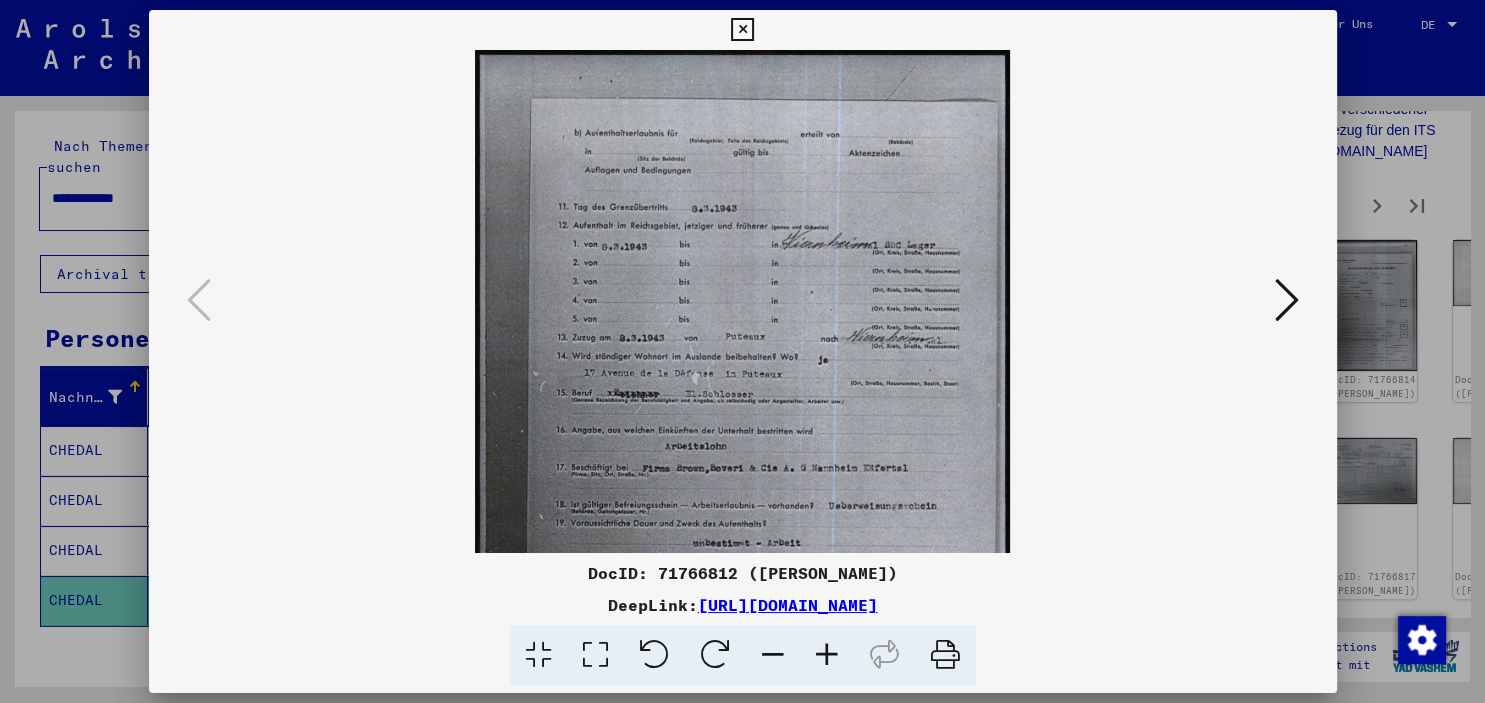 click at bounding box center (827, 655) 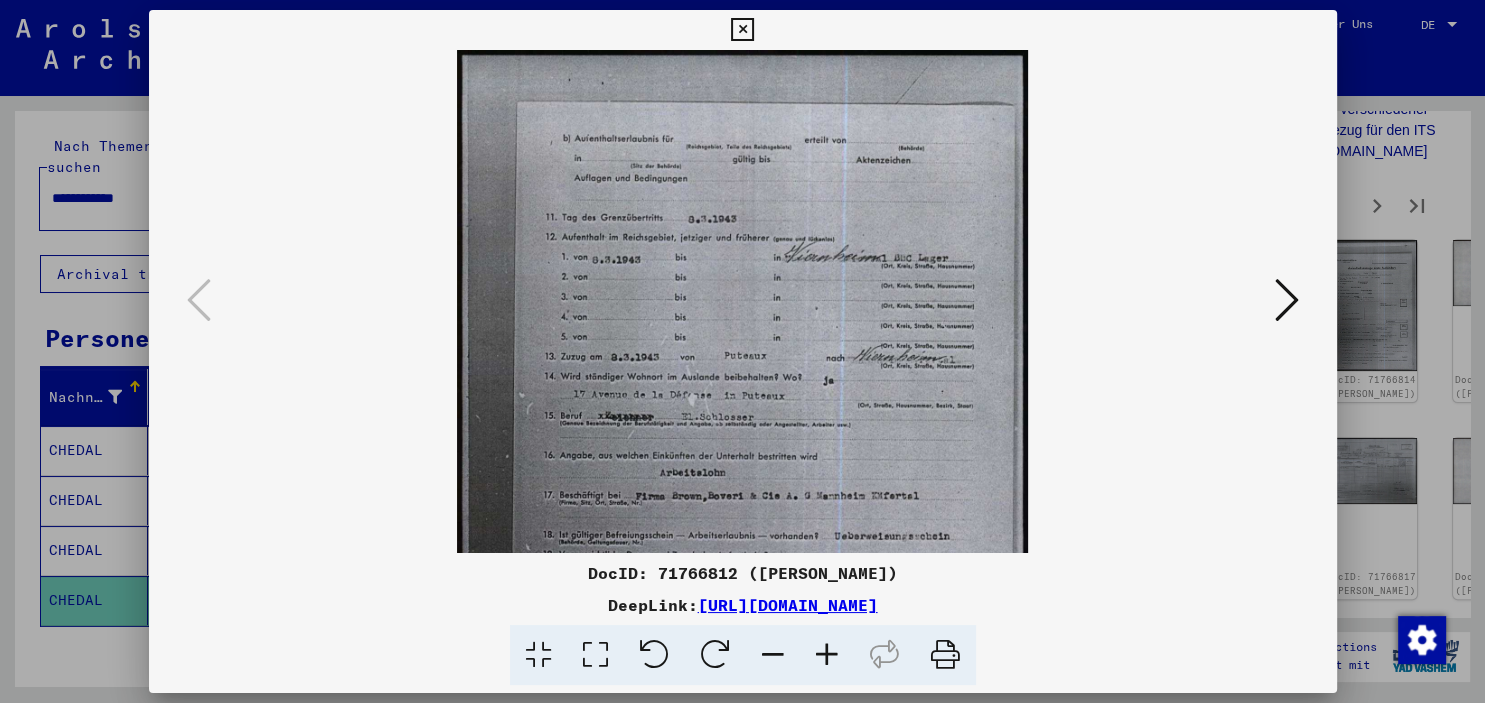 click at bounding box center [827, 655] 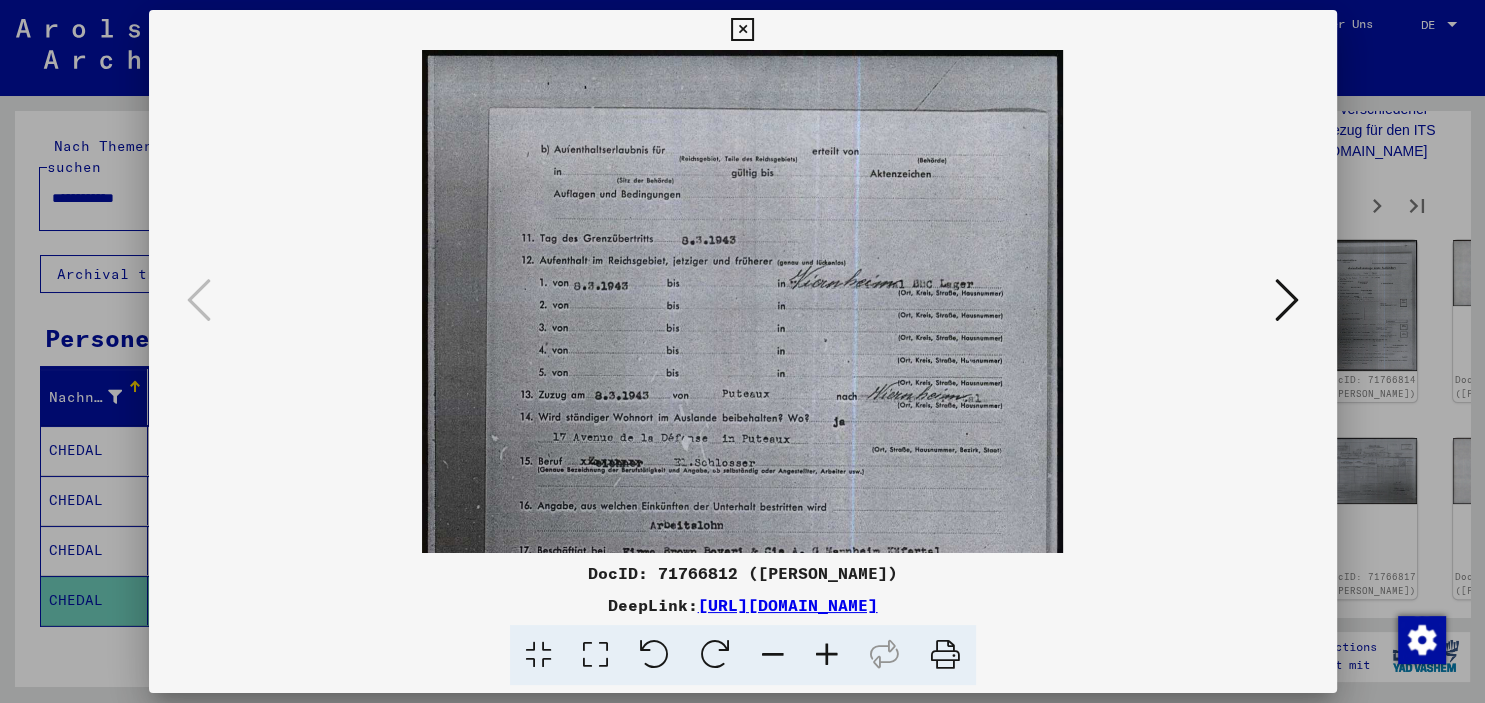 click at bounding box center (827, 655) 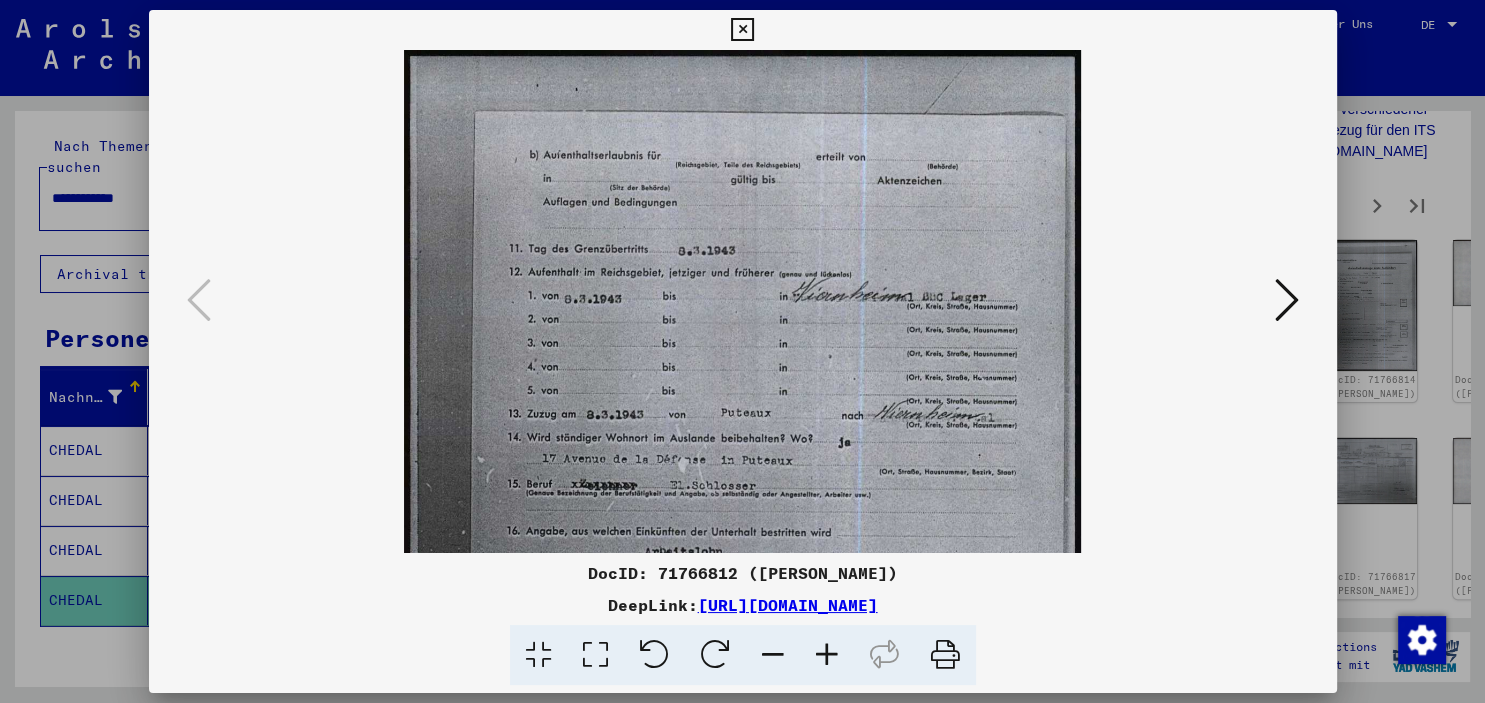 click at bounding box center [827, 655] 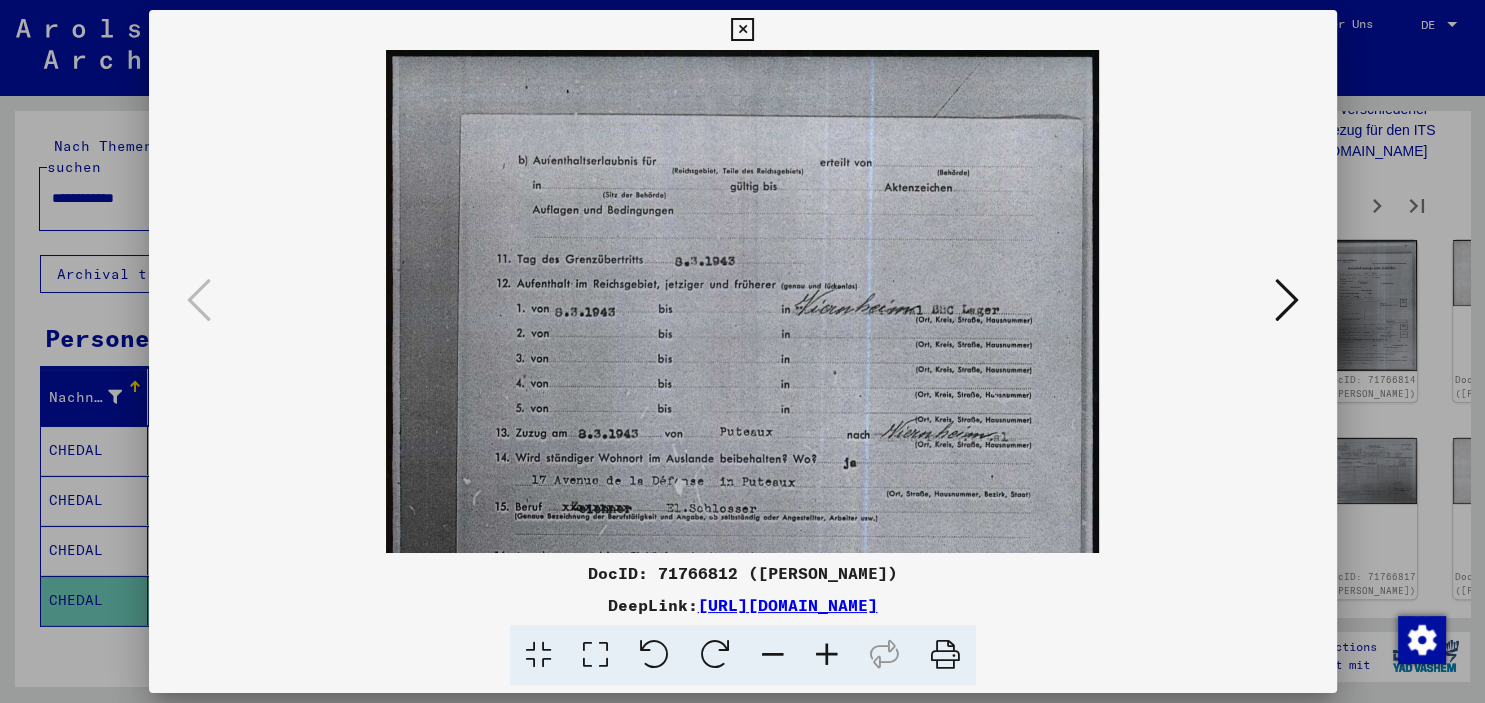 click at bounding box center (827, 655) 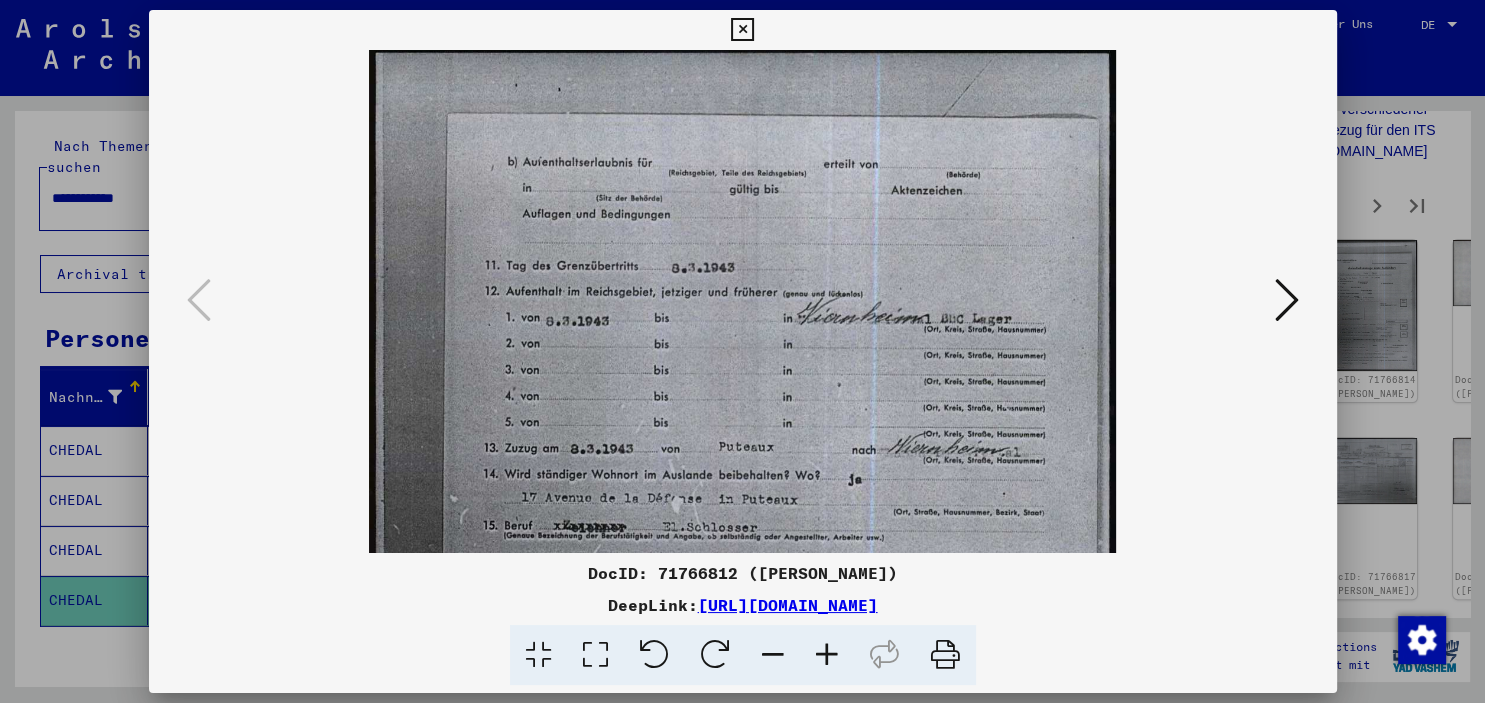 scroll, scrollTop: 0, scrollLeft: 0, axis: both 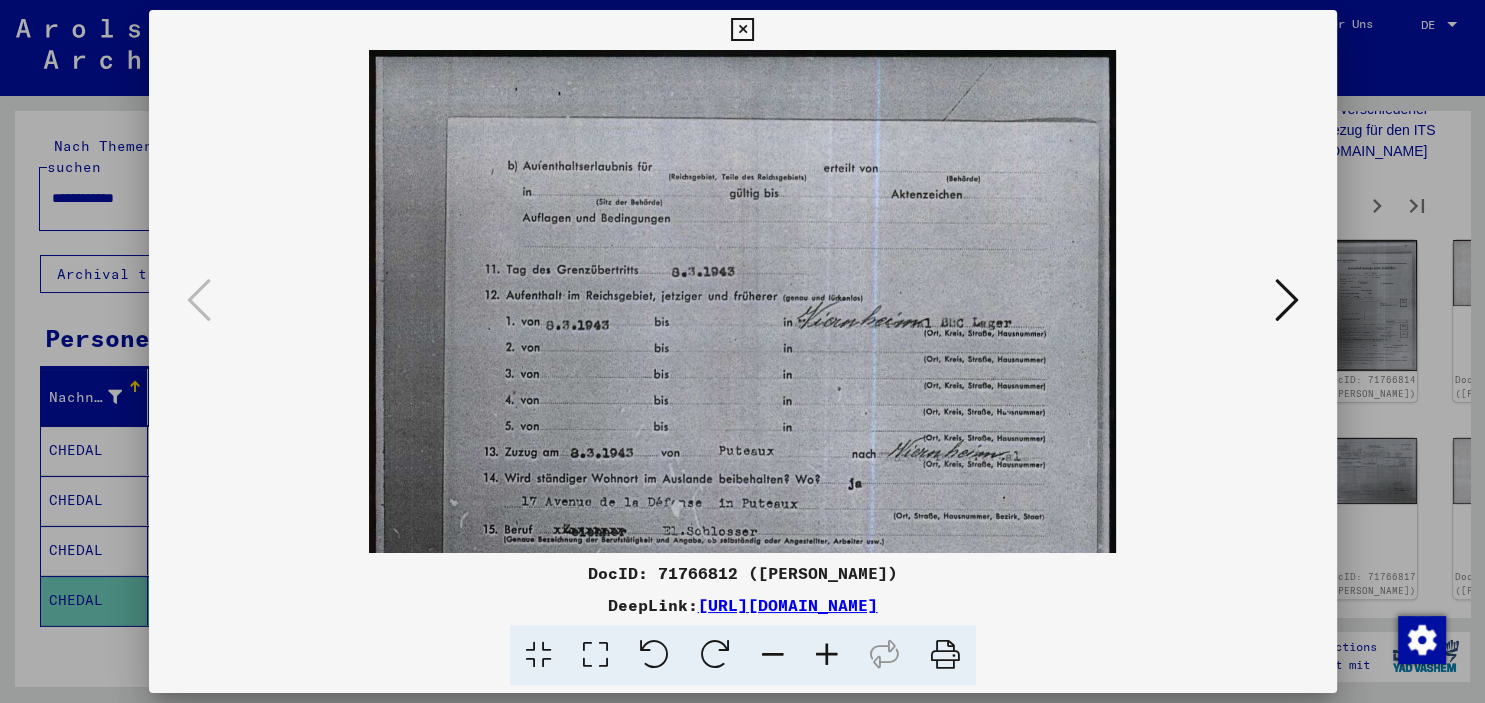 drag, startPoint x: 700, startPoint y: 405, endPoint x: 712, endPoint y: 450, distance: 46.572525 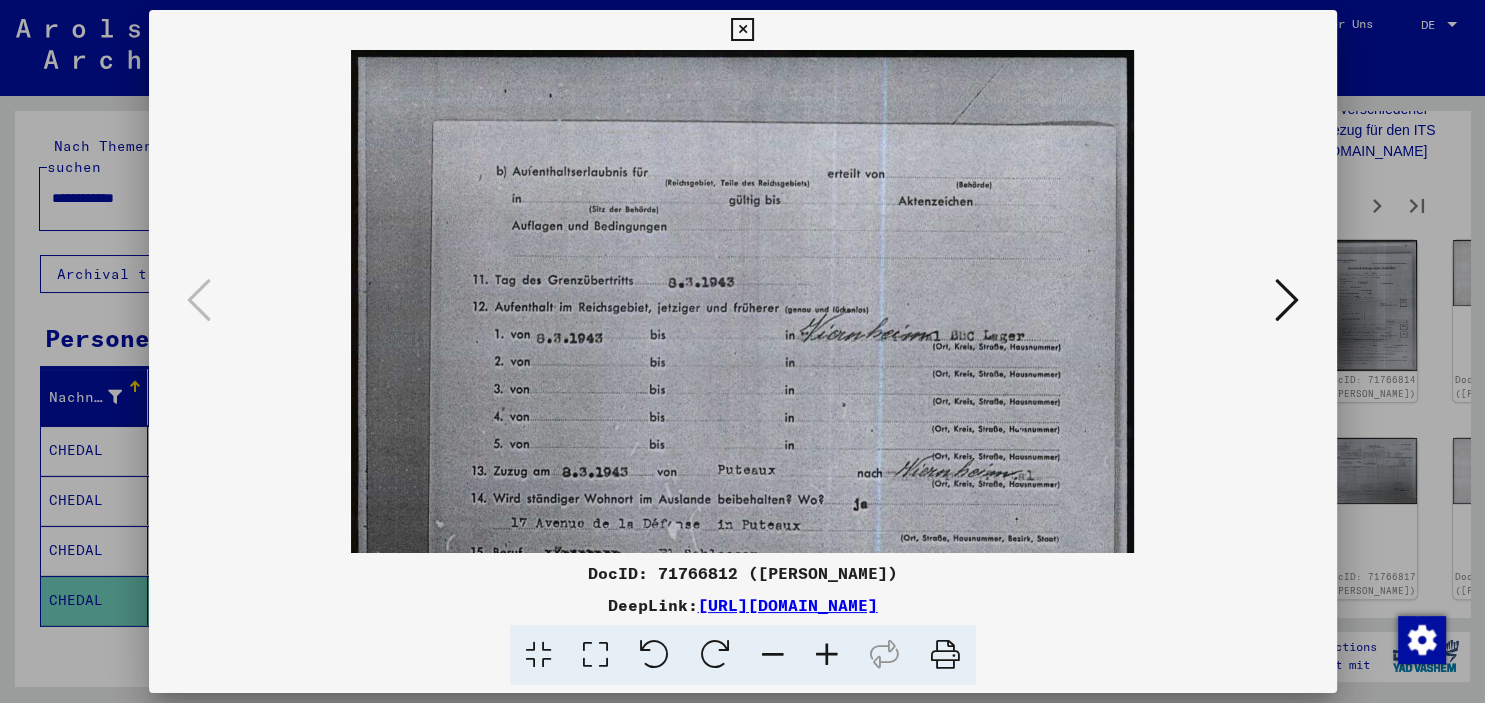 click at bounding box center [827, 655] 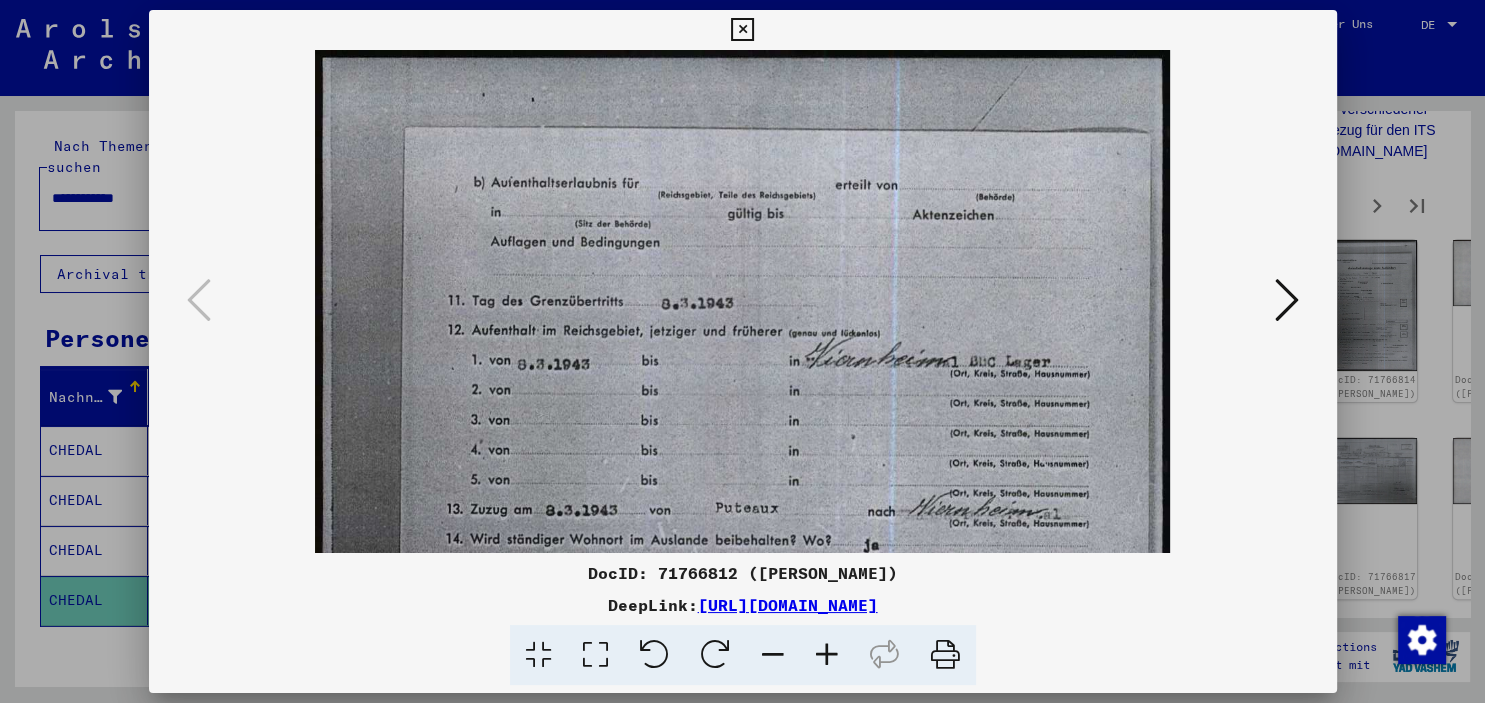 click at bounding box center [827, 655] 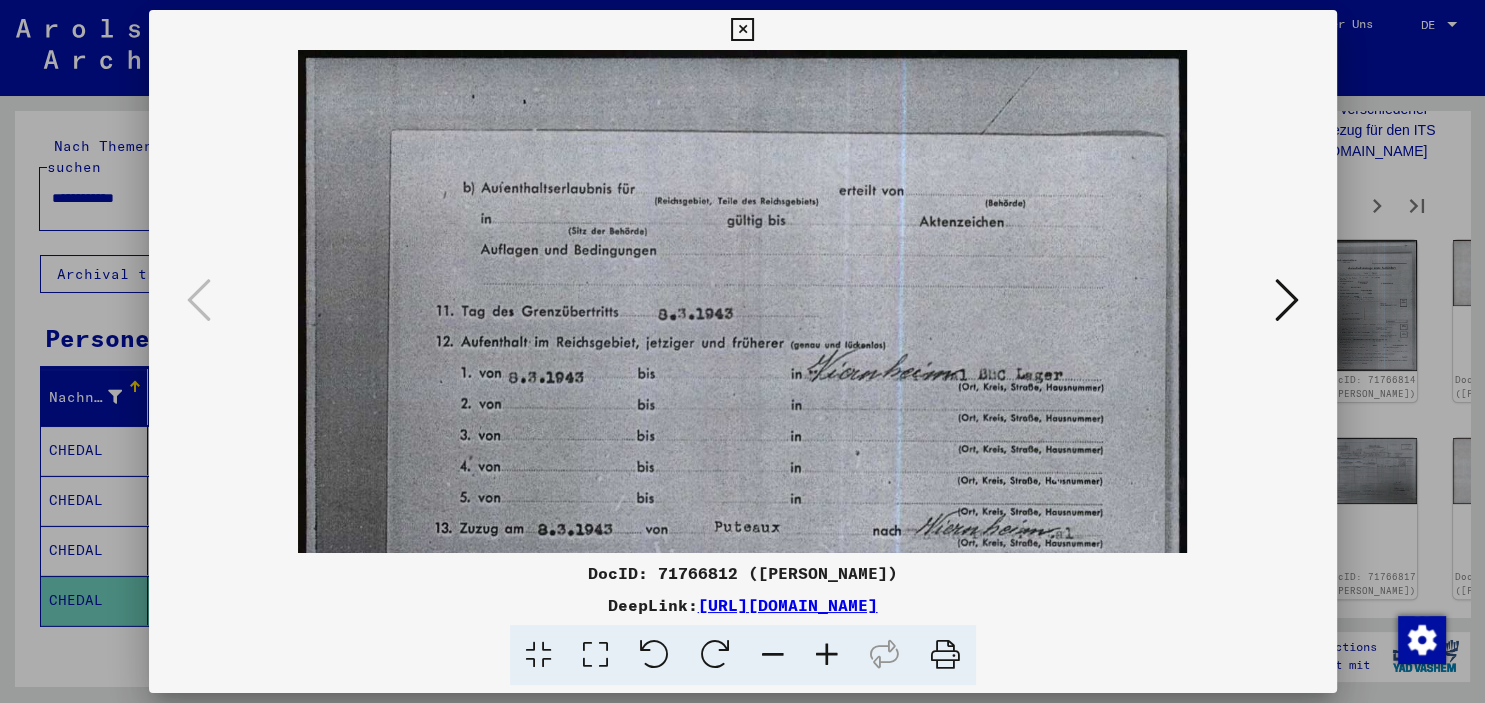 click at bounding box center [827, 655] 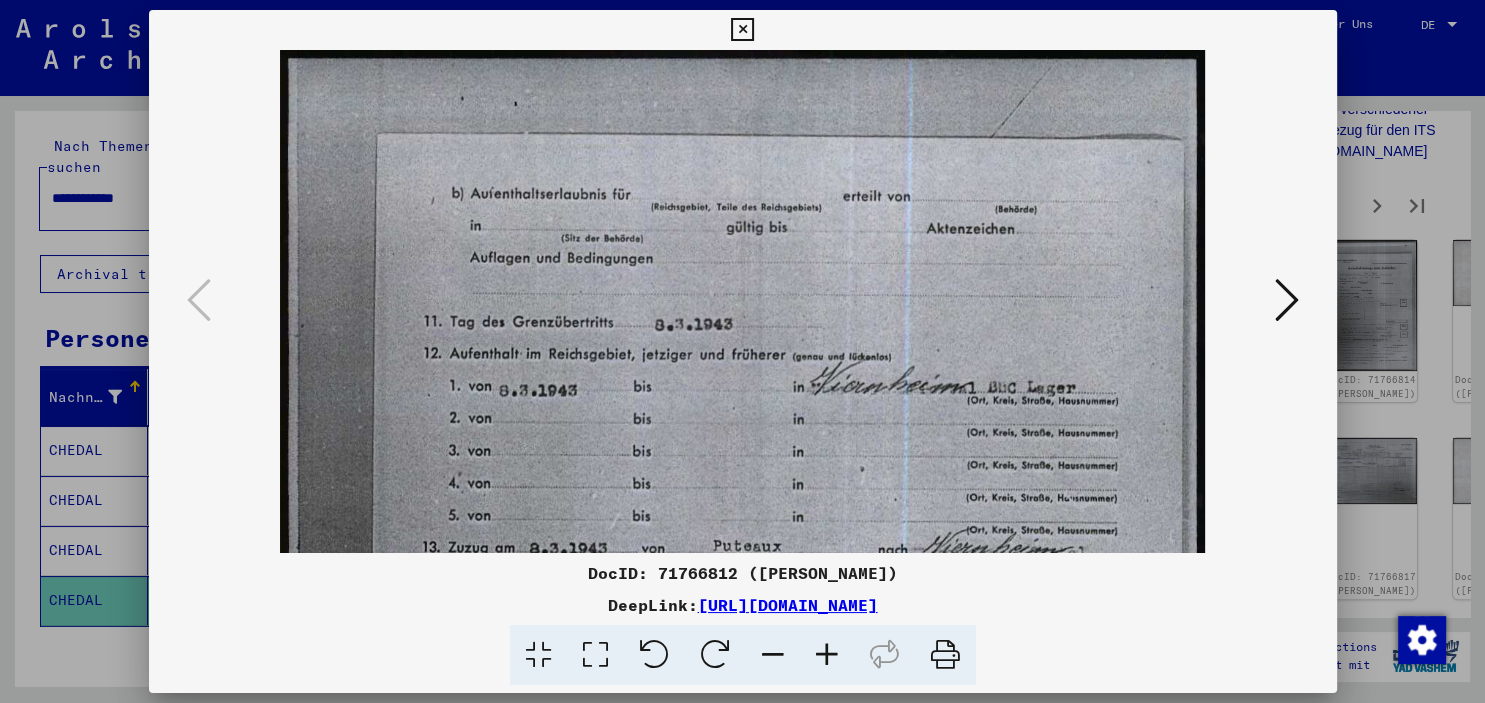drag, startPoint x: 817, startPoint y: 655, endPoint x: 797, endPoint y: 646, distance: 21.931713 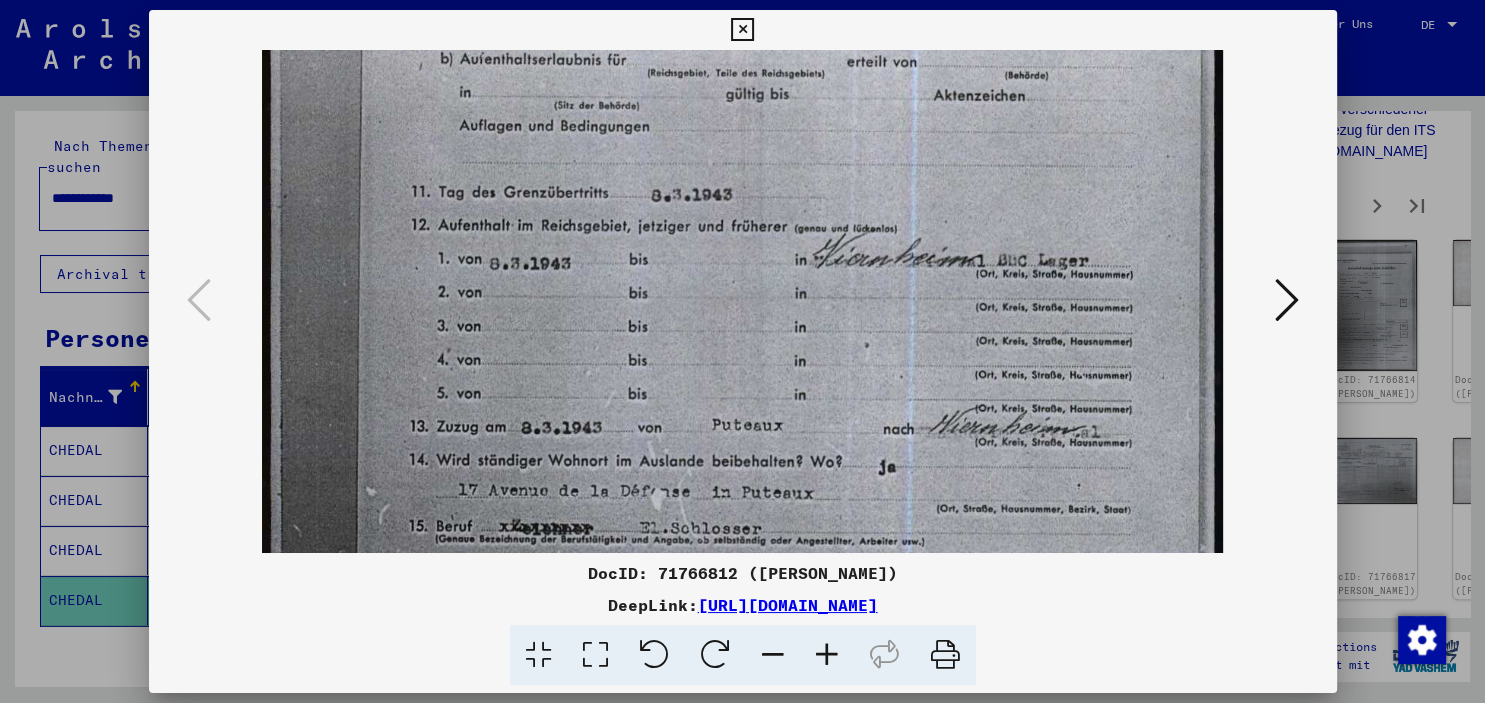 scroll, scrollTop: 142, scrollLeft: 0, axis: vertical 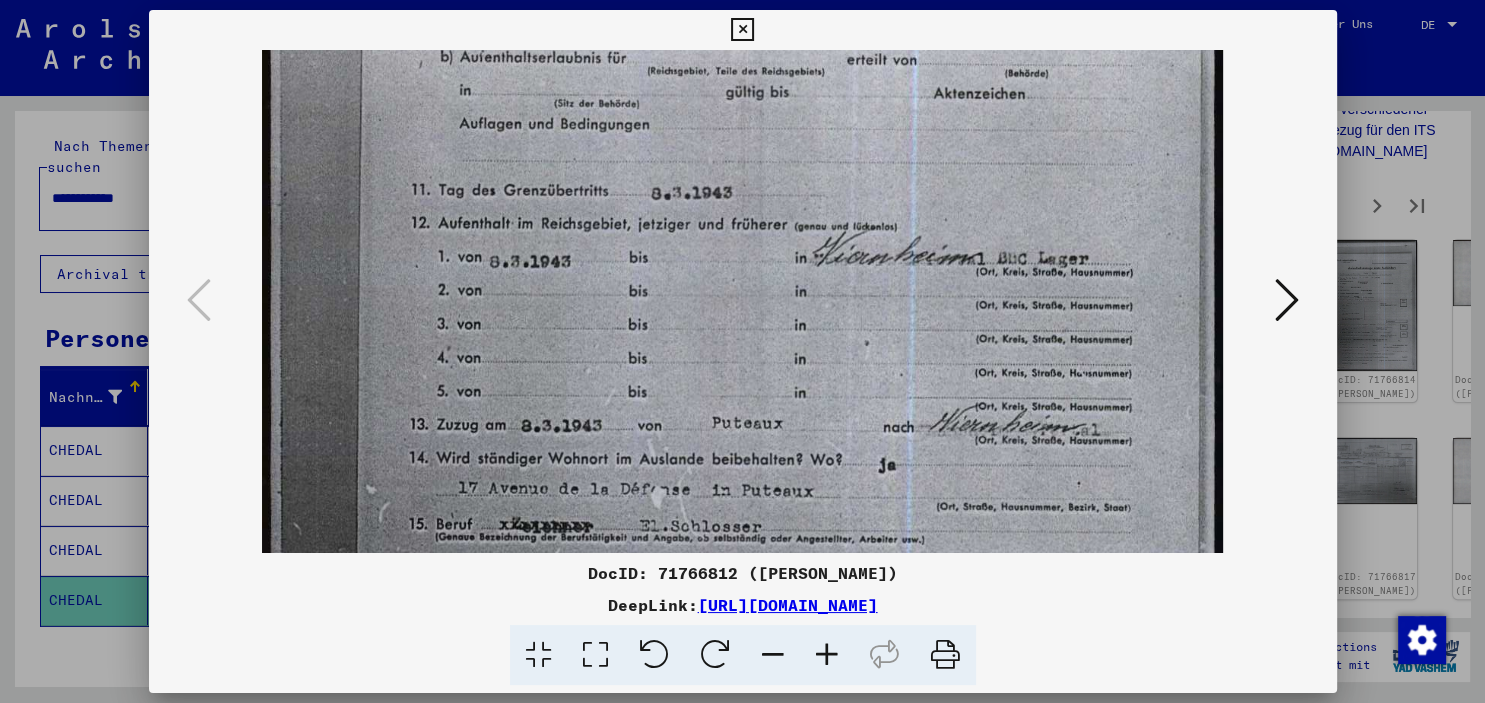 drag, startPoint x: 704, startPoint y: 426, endPoint x: 626, endPoint y: 284, distance: 162.01234 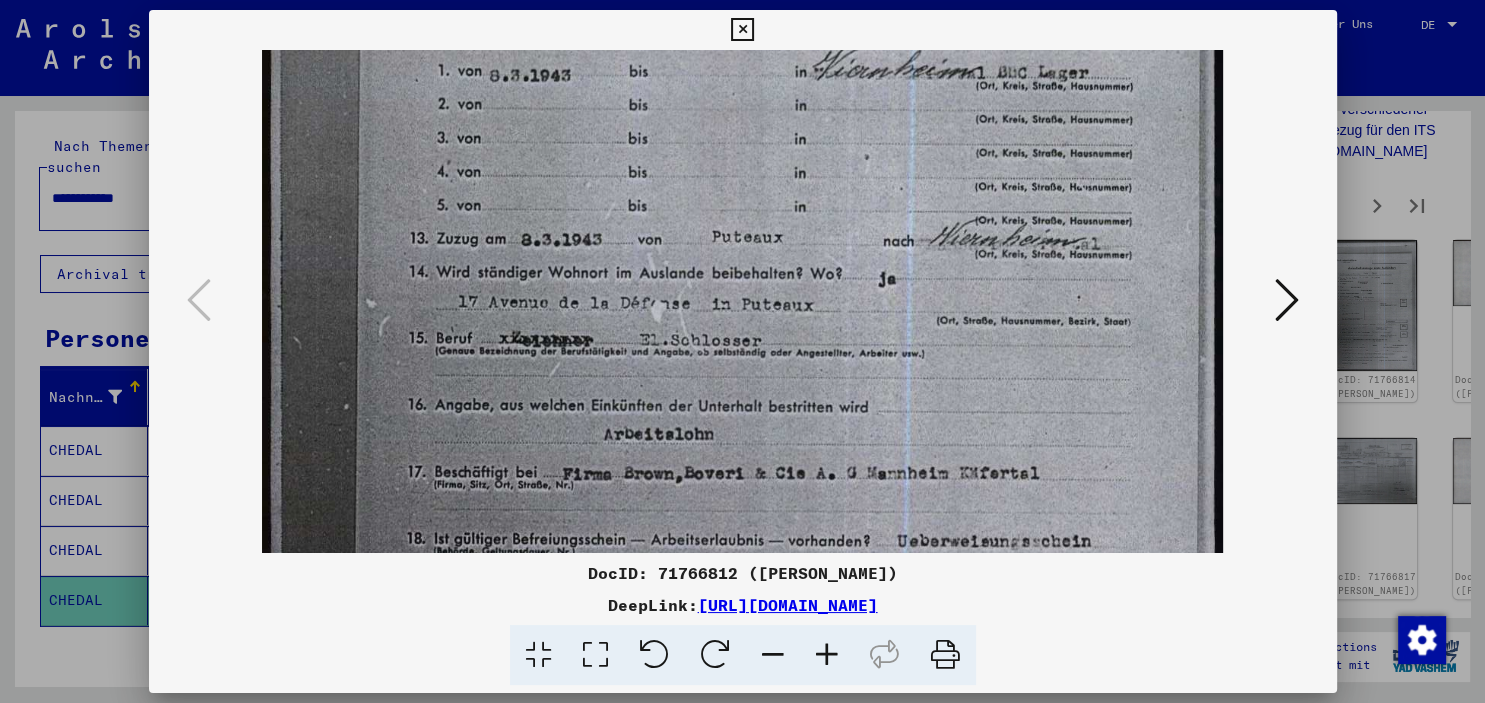drag, startPoint x: 700, startPoint y: 472, endPoint x: 681, endPoint y: 285, distance: 187.96277 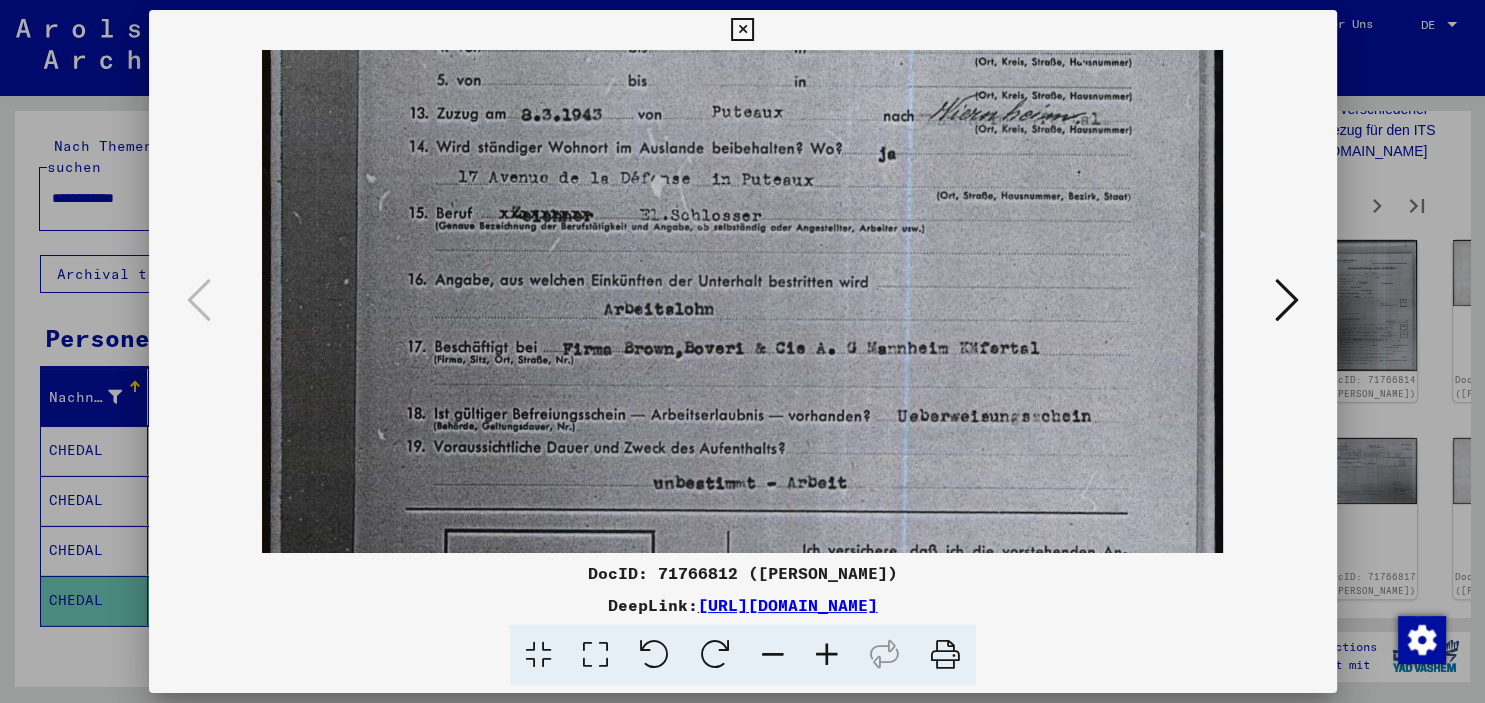 scroll, scrollTop: 476, scrollLeft: 0, axis: vertical 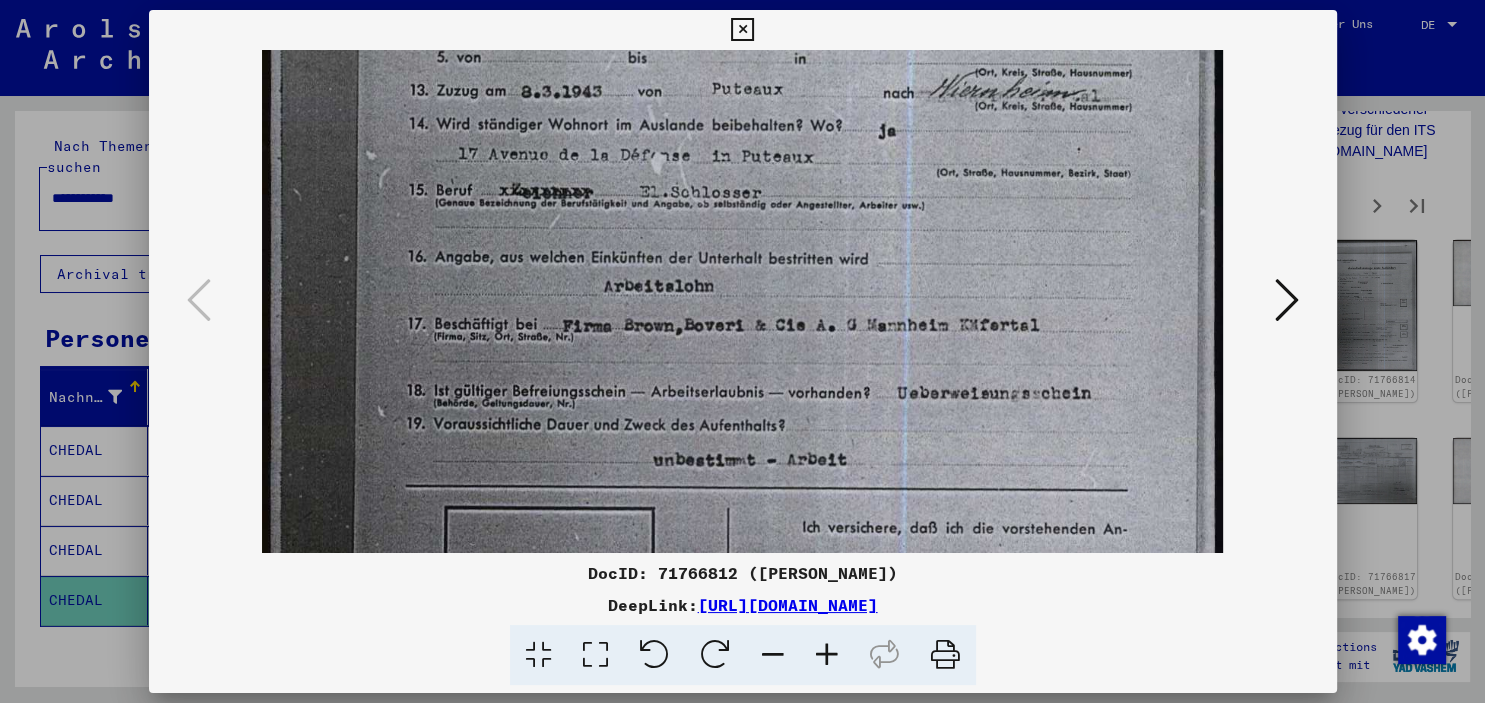drag, startPoint x: 698, startPoint y: 437, endPoint x: 678, endPoint y: 307, distance: 131.52946 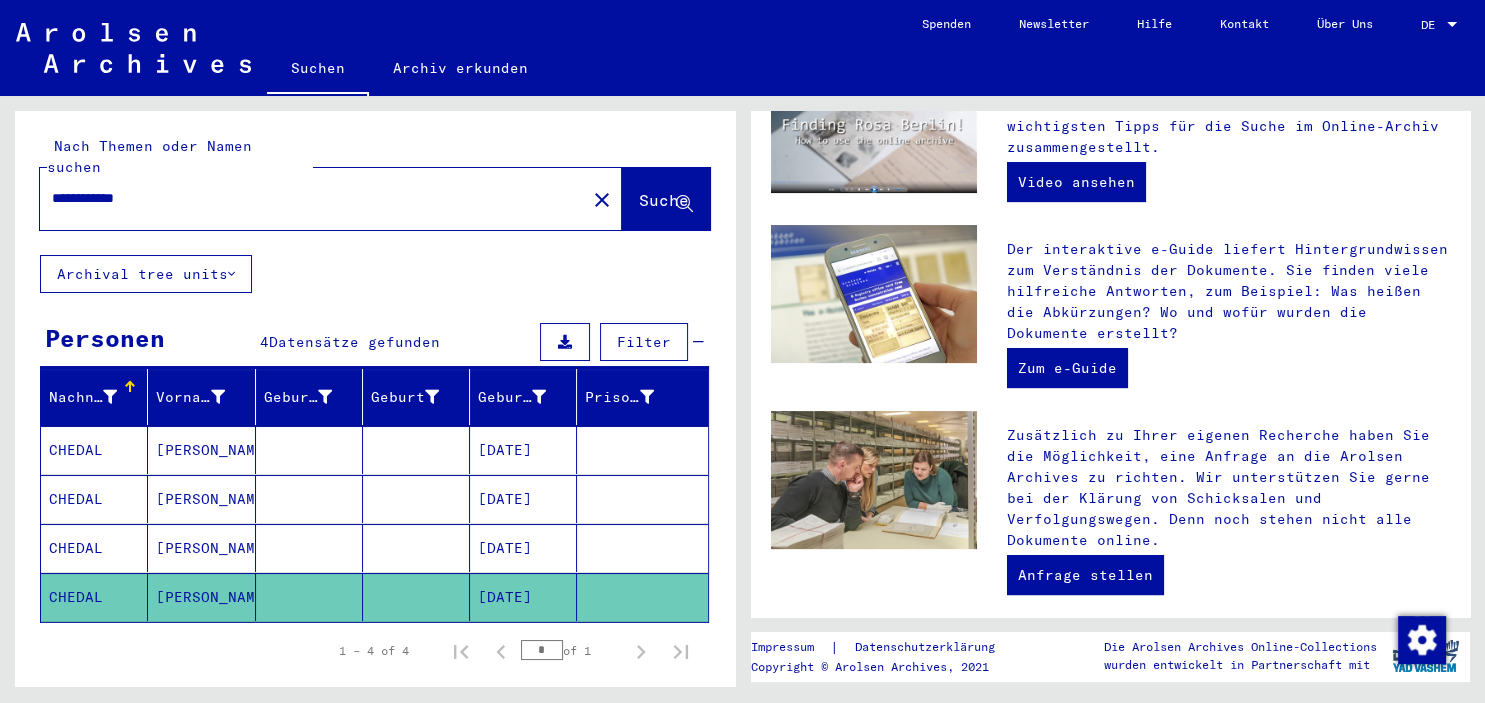 scroll, scrollTop: 0, scrollLeft: 0, axis: both 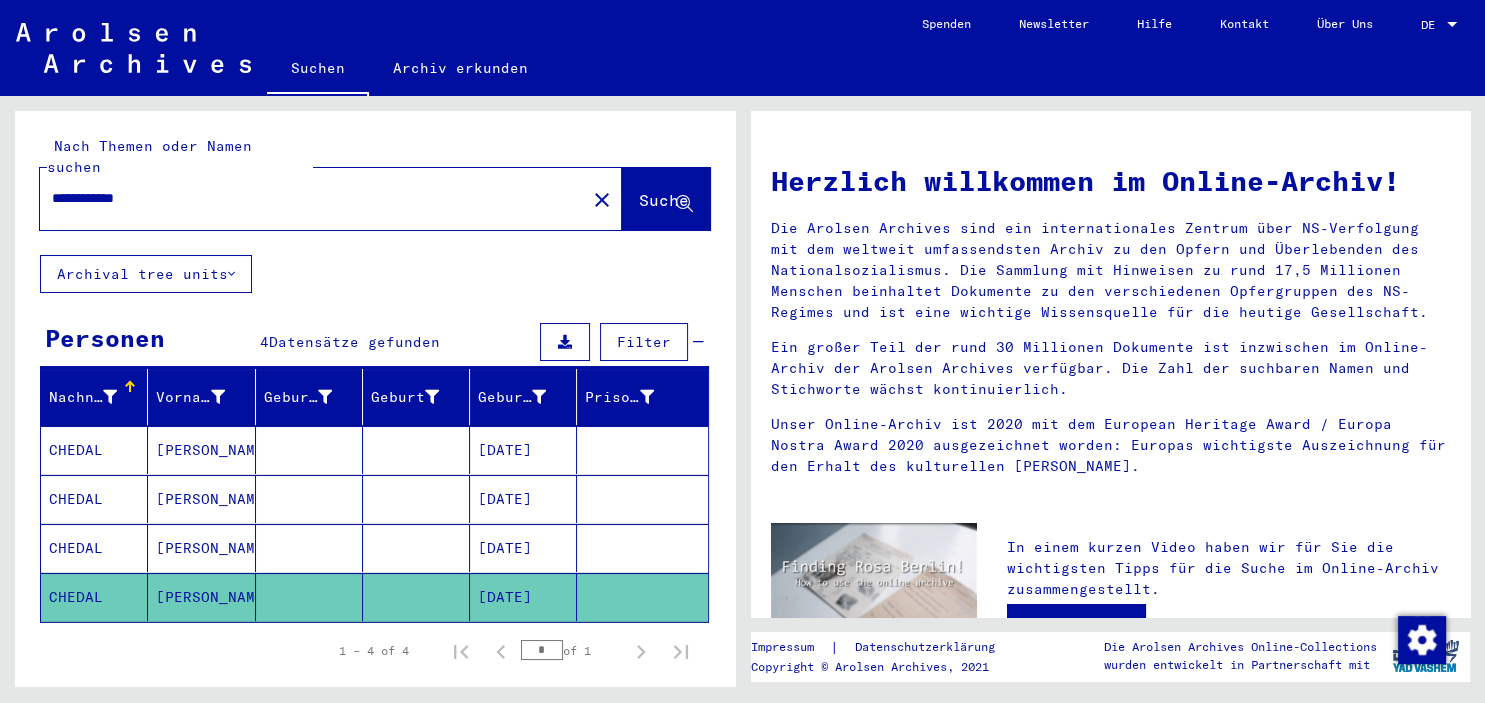 drag, startPoint x: 265, startPoint y: 162, endPoint x: 227, endPoint y: 159, distance: 38.118237 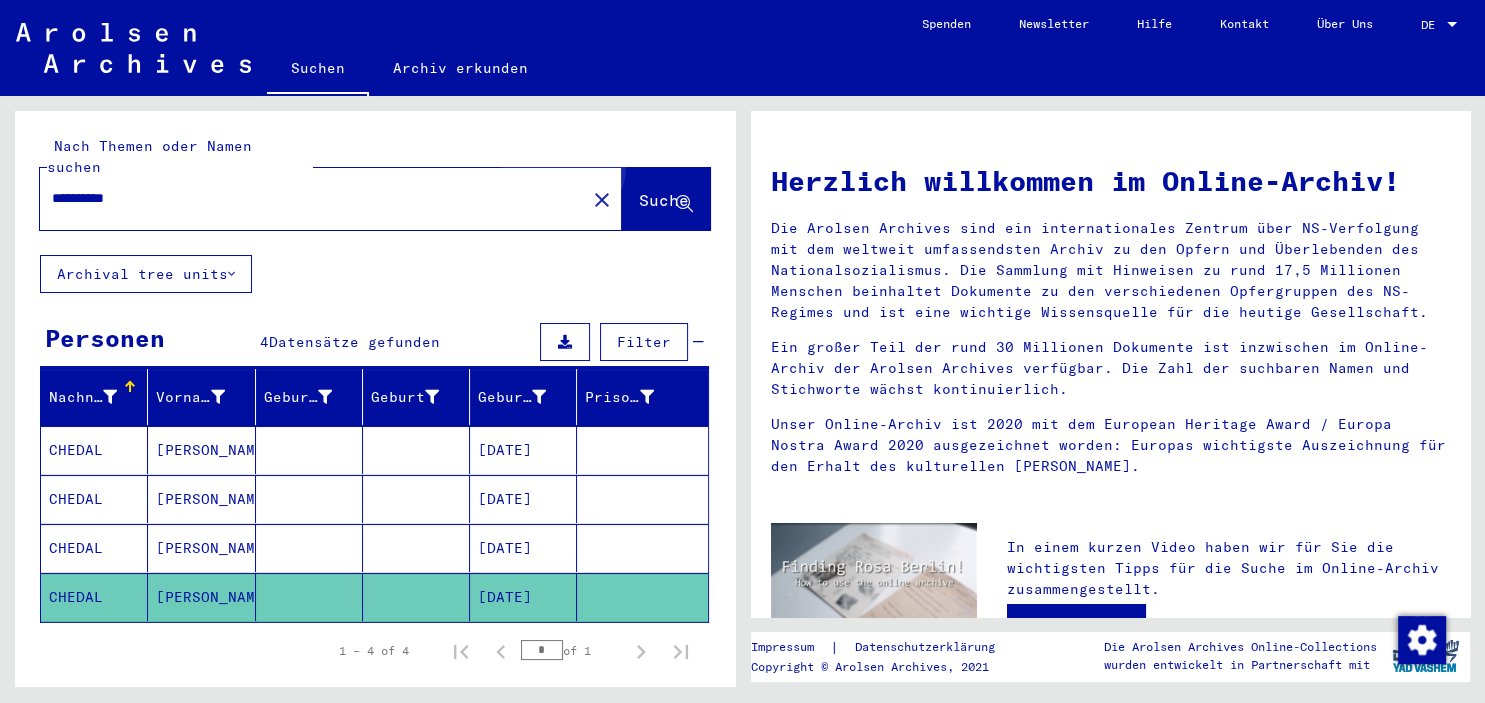 click on "Suche" 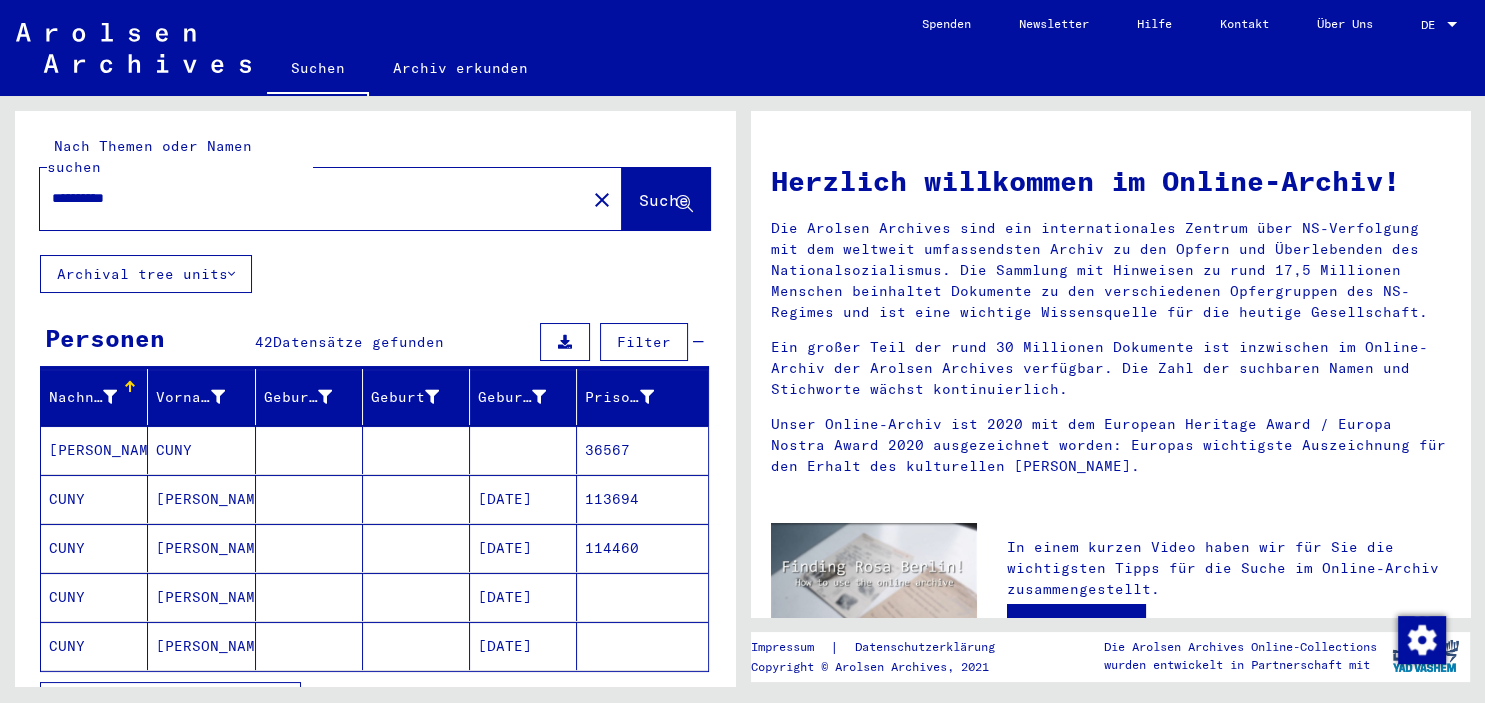 click on "CUNY" at bounding box center [201, 499] 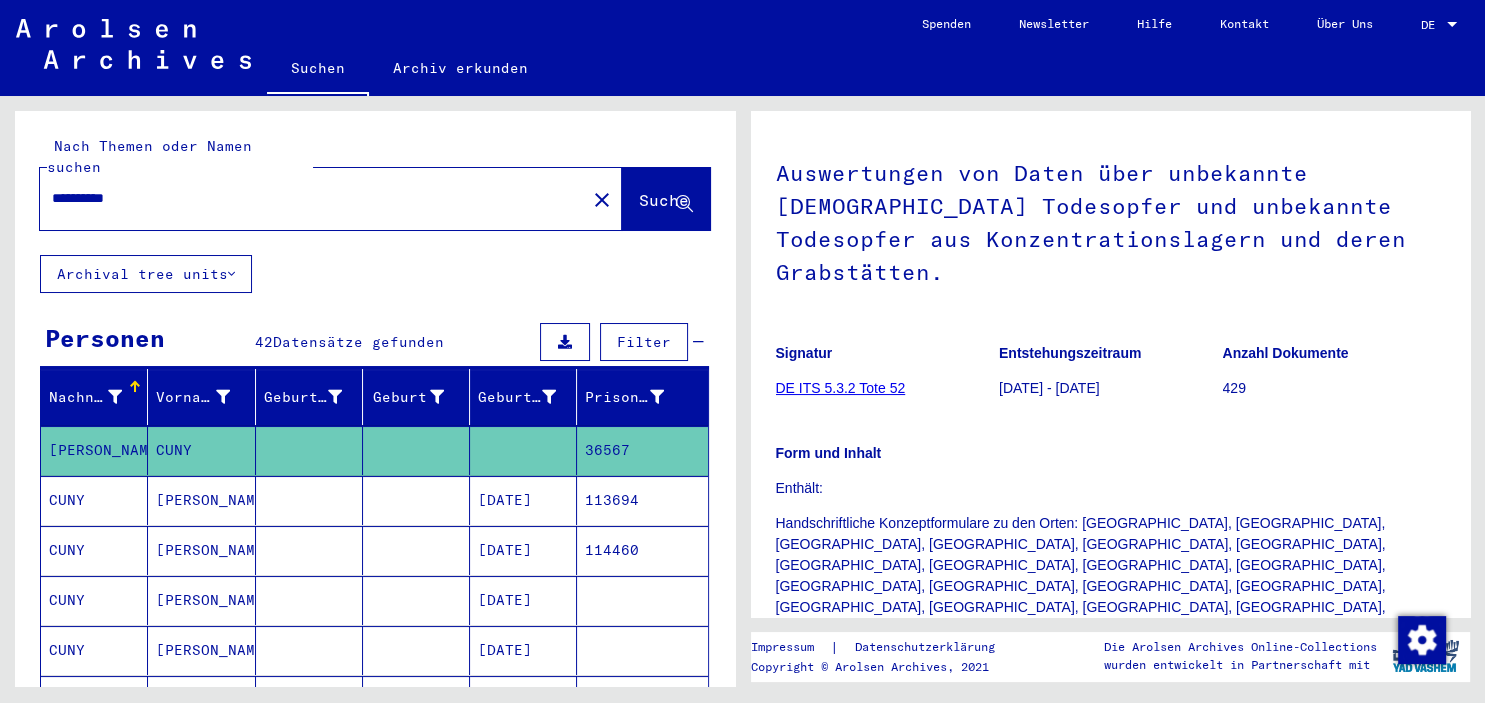 scroll, scrollTop: 442, scrollLeft: 0, axis: vertical 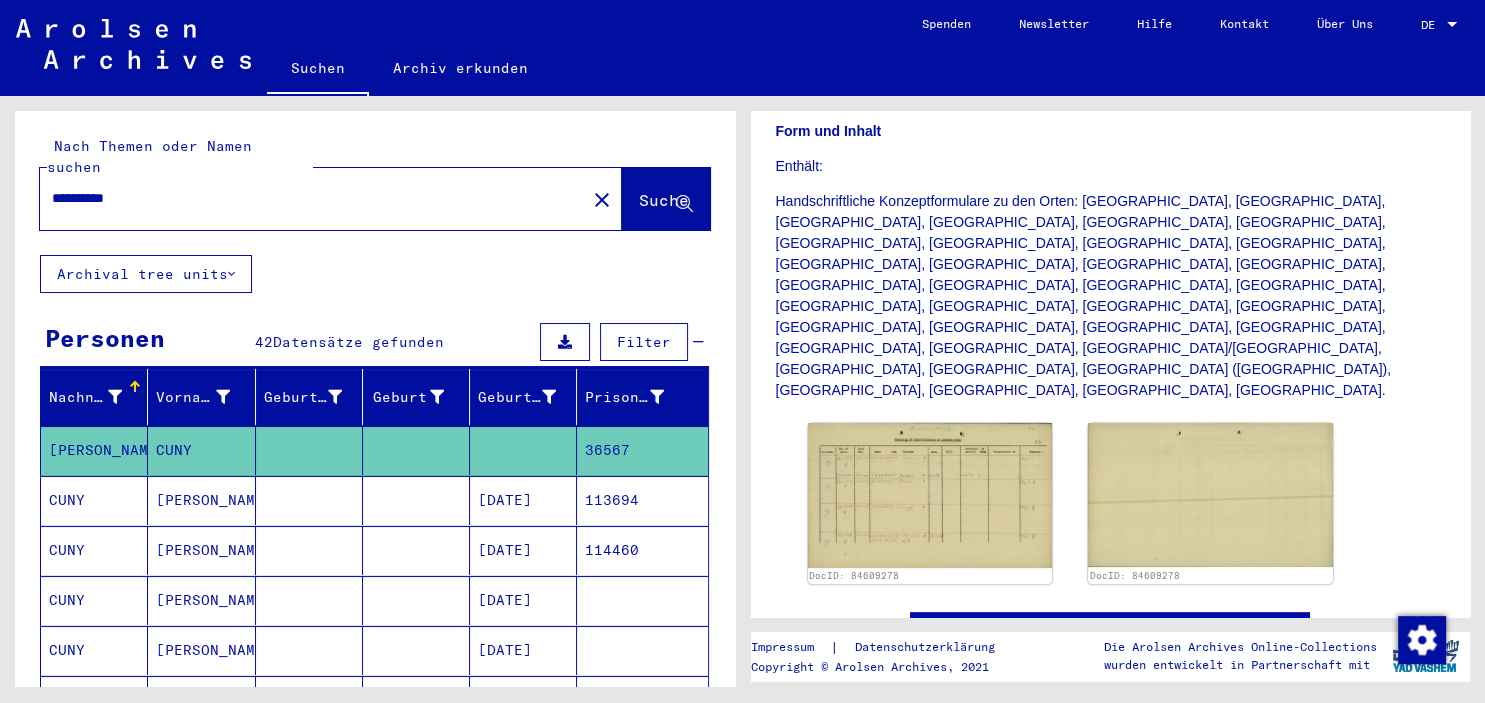 click on "**********" at bounding box center [313, 198] 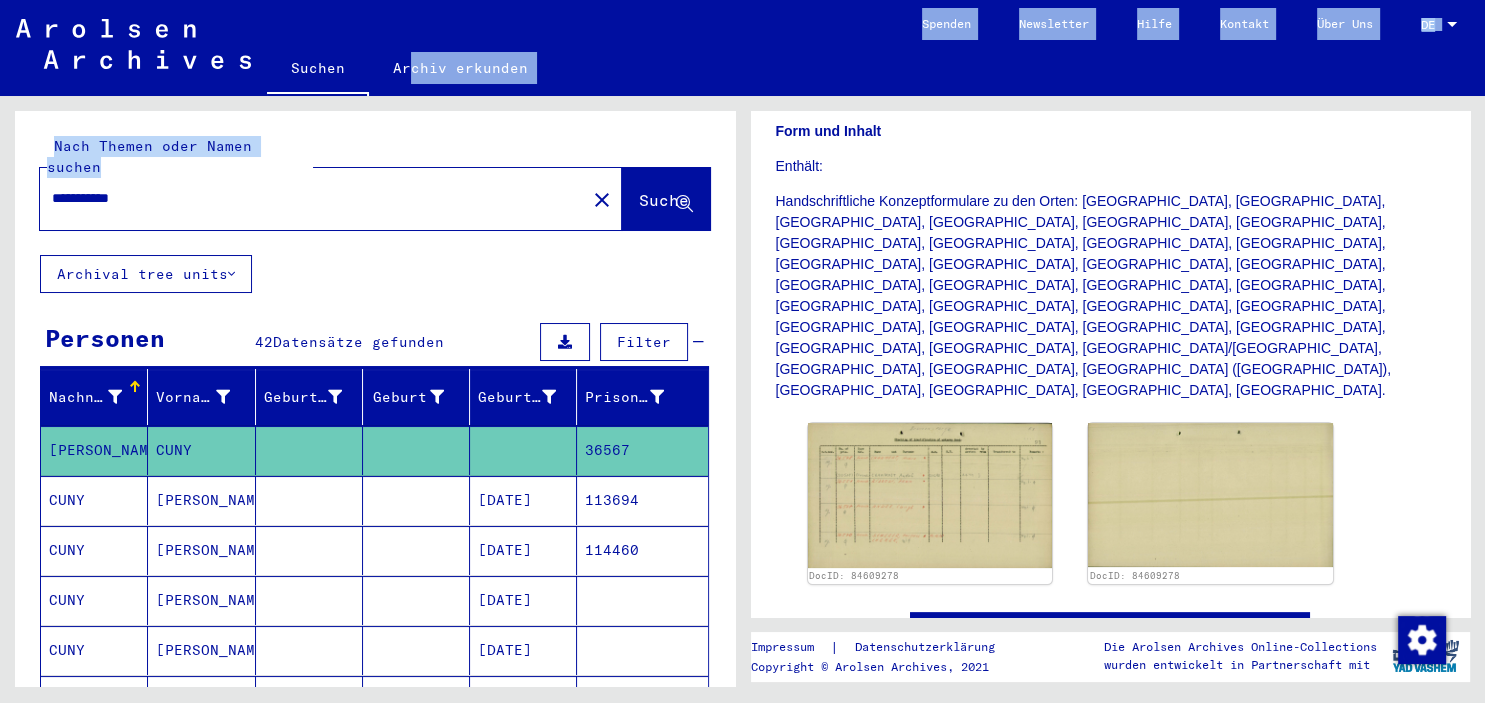 drag, startPoint x: 399, startPoint y: 30, endPoint x: 425, endPoint y: 122, distance: 95.60335 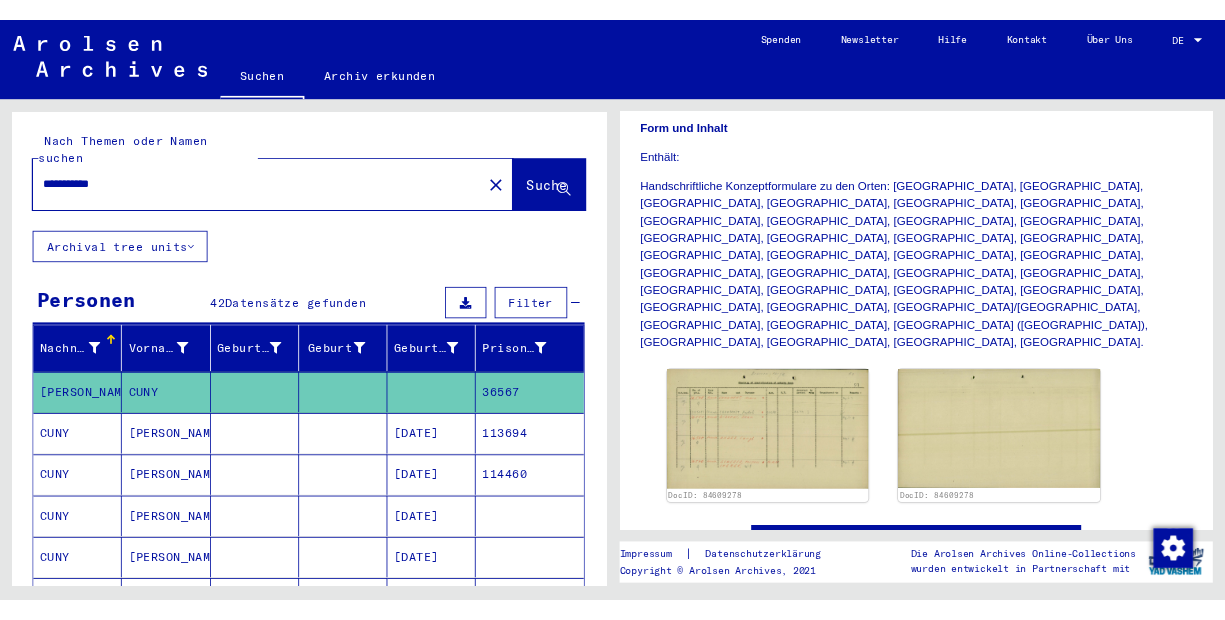 scroll, scrollTop: 496, scrollLeft: 0, axis: vertical 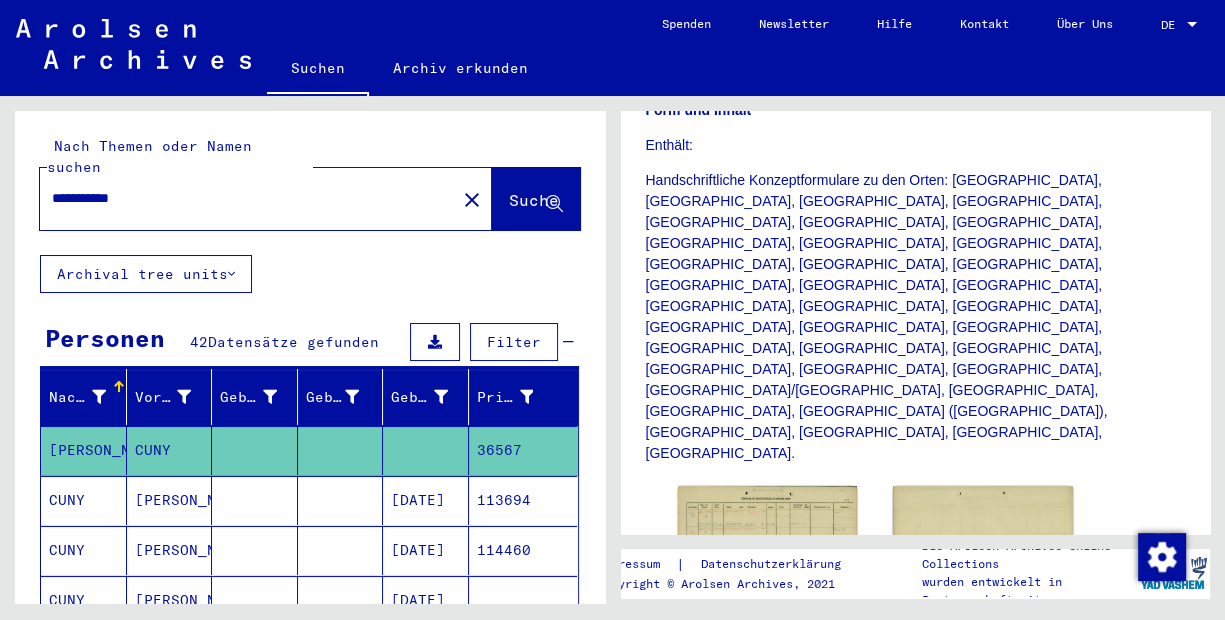 click on "**********" 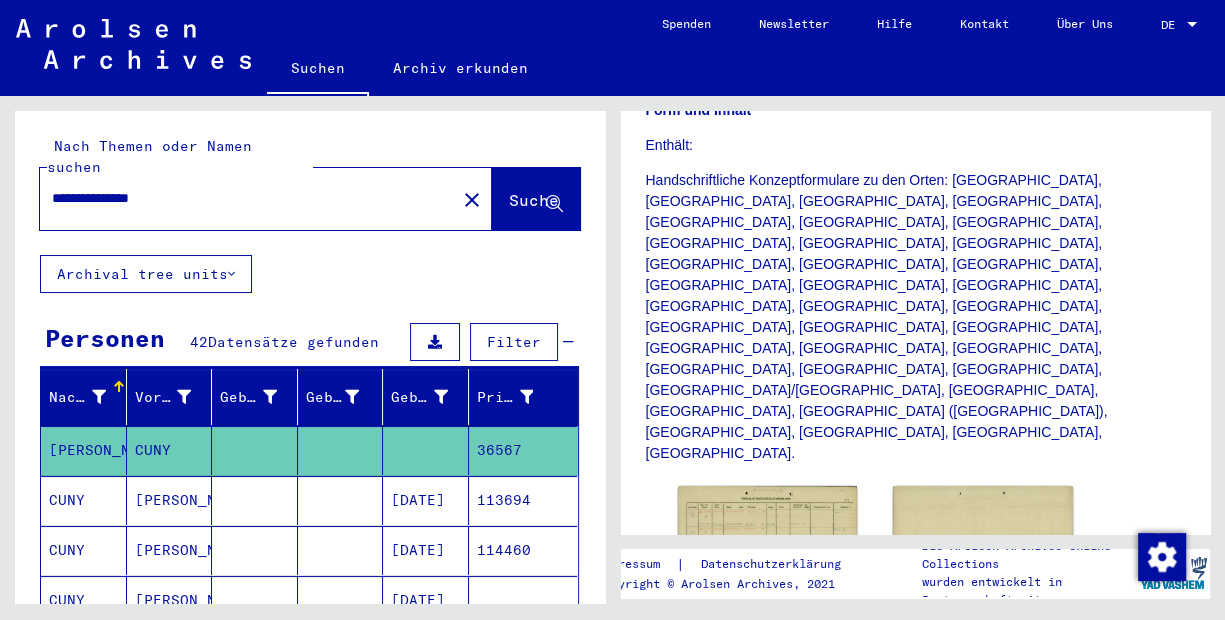 scroll, scrollTop: 0, scrollLeft: 0, axis: both 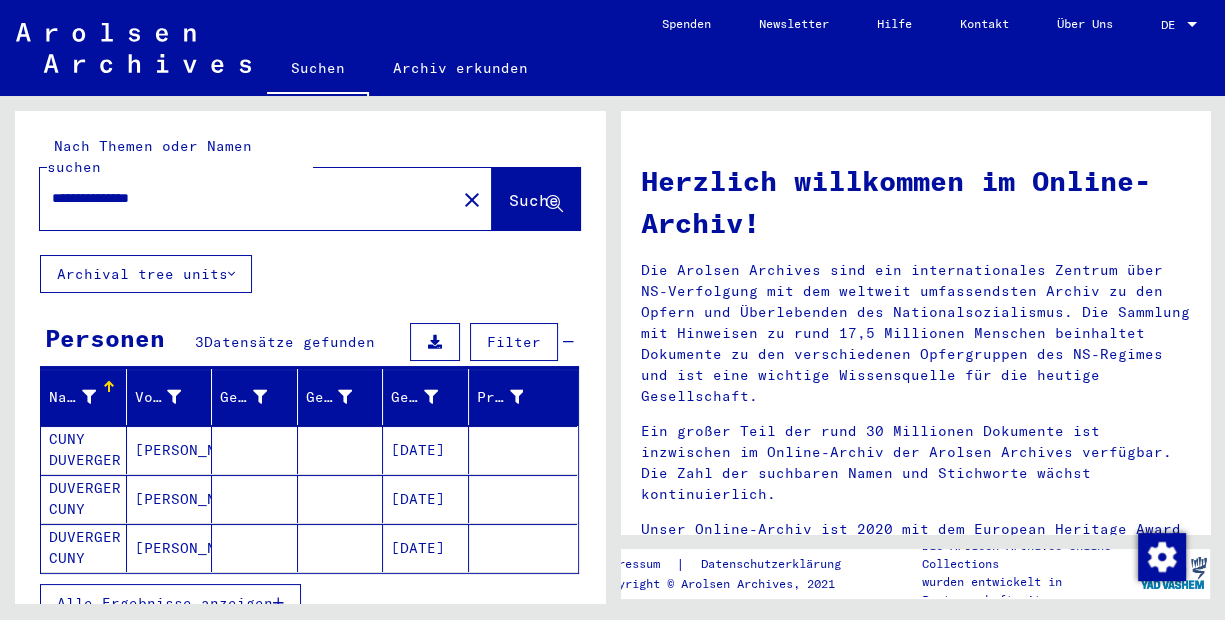 drag, startPoint x: 142, startPoint y: 180, endPoint x: 96, endPoint y: 173, distance: 46.52956 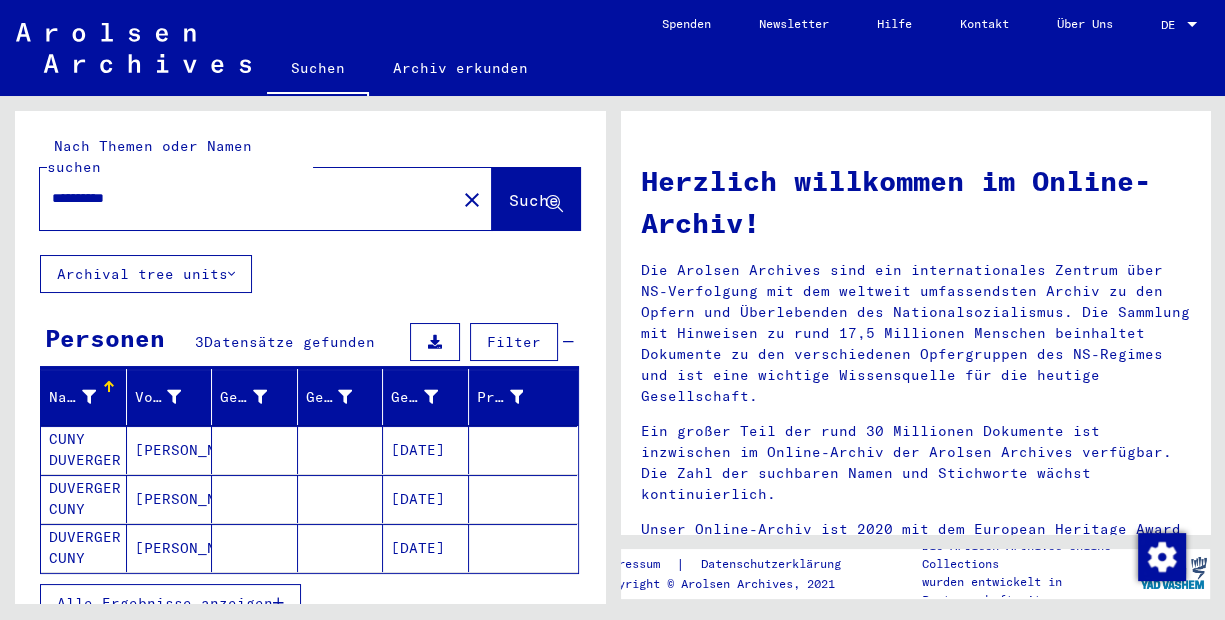 type on "**********" 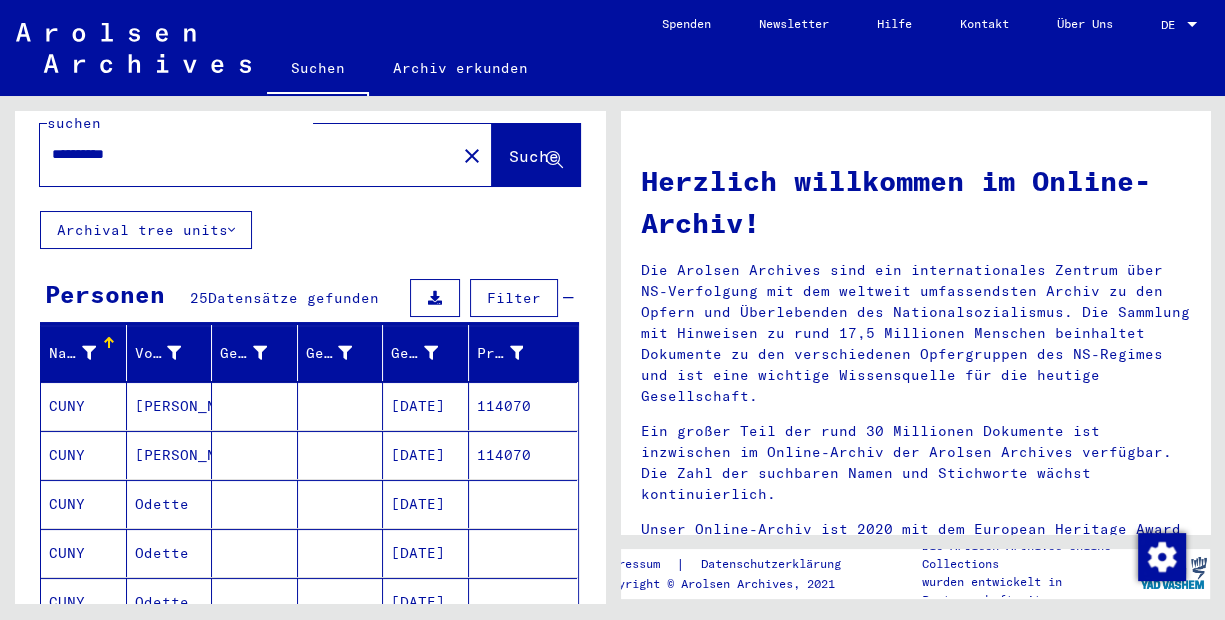 scroll, scrollTop: 0, scrollLeft: 0, axis: both 